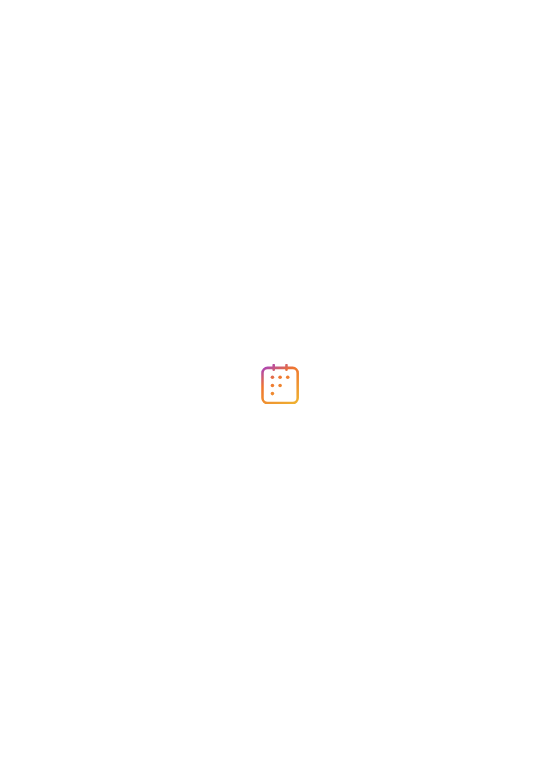 scroll, scrollTop: 0, scrollLeft: 0, axis: both 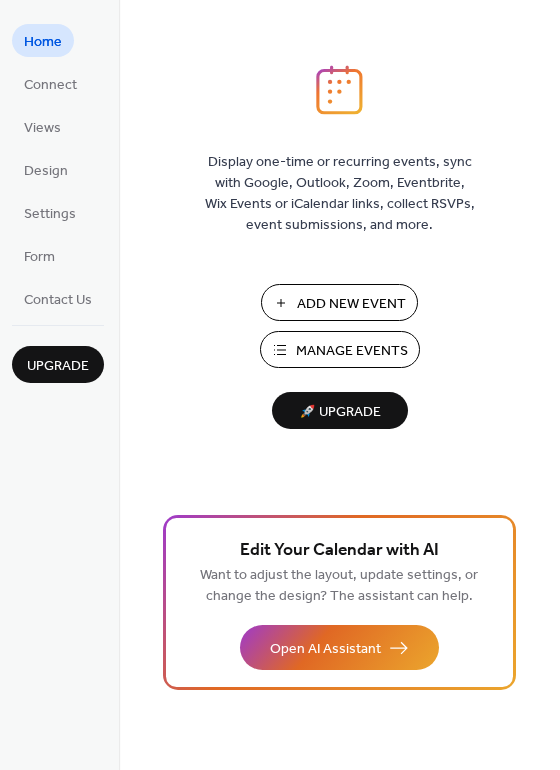 click on "Manage Events" at bounding box center [352, 351] 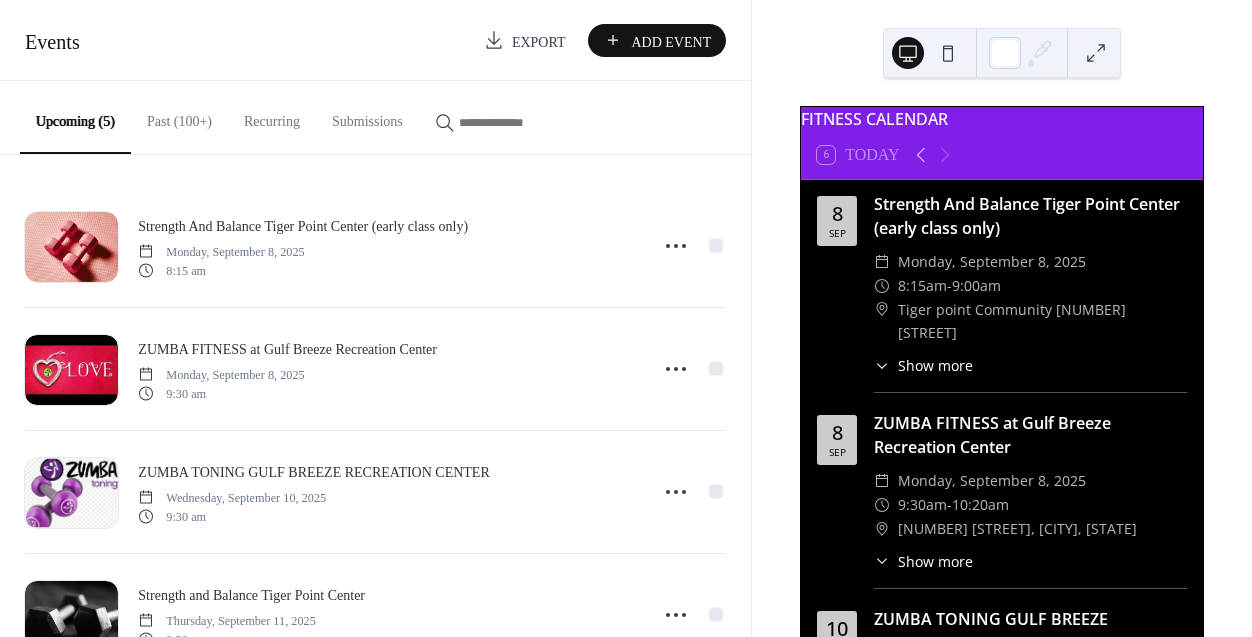 scroll, scrollTop: 0, scrollLeft: 0, axis: both 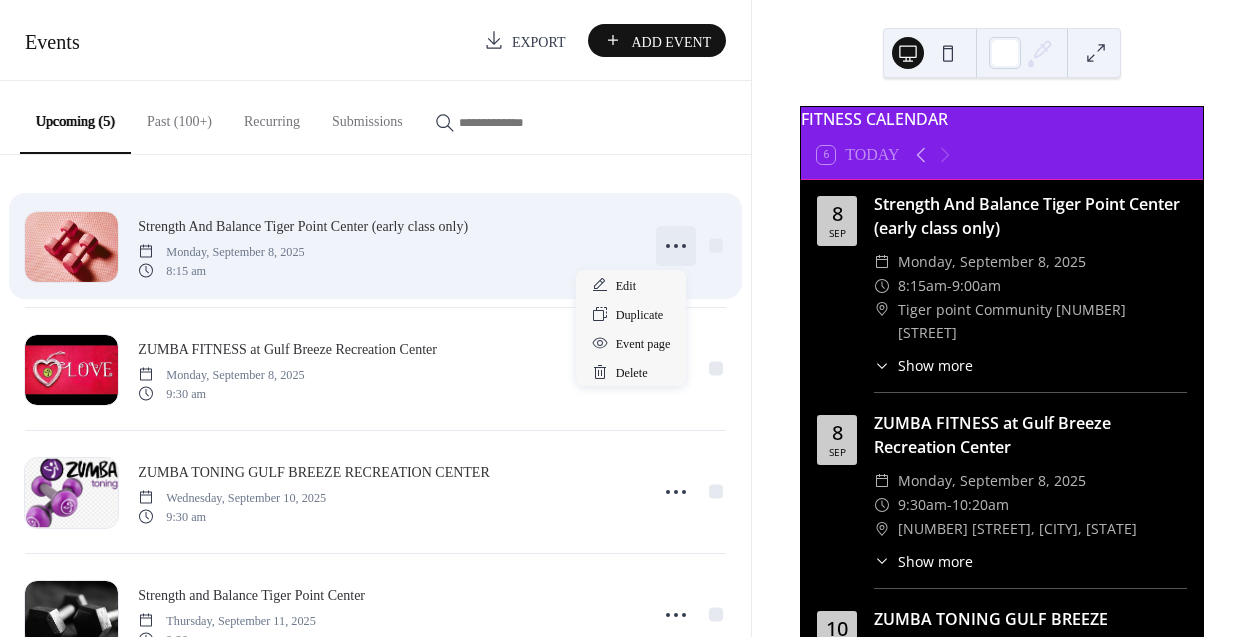 click 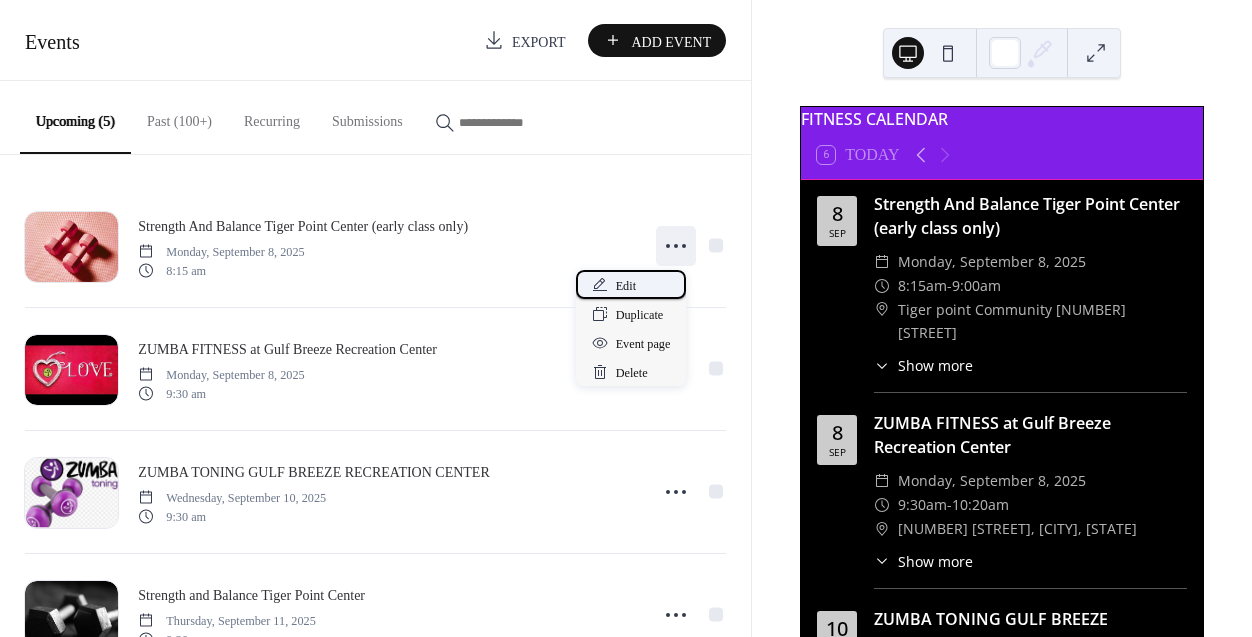 click on "Edit" at bounding box center (626, 286) 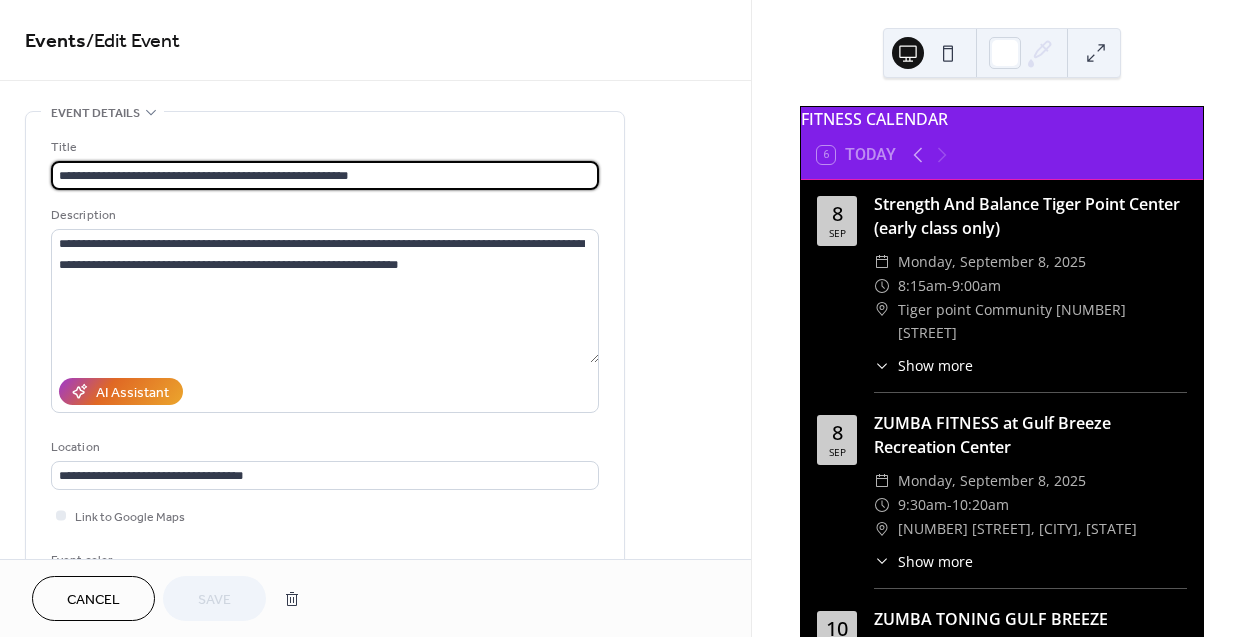 click on "**********" at bounding box center [325, 175] 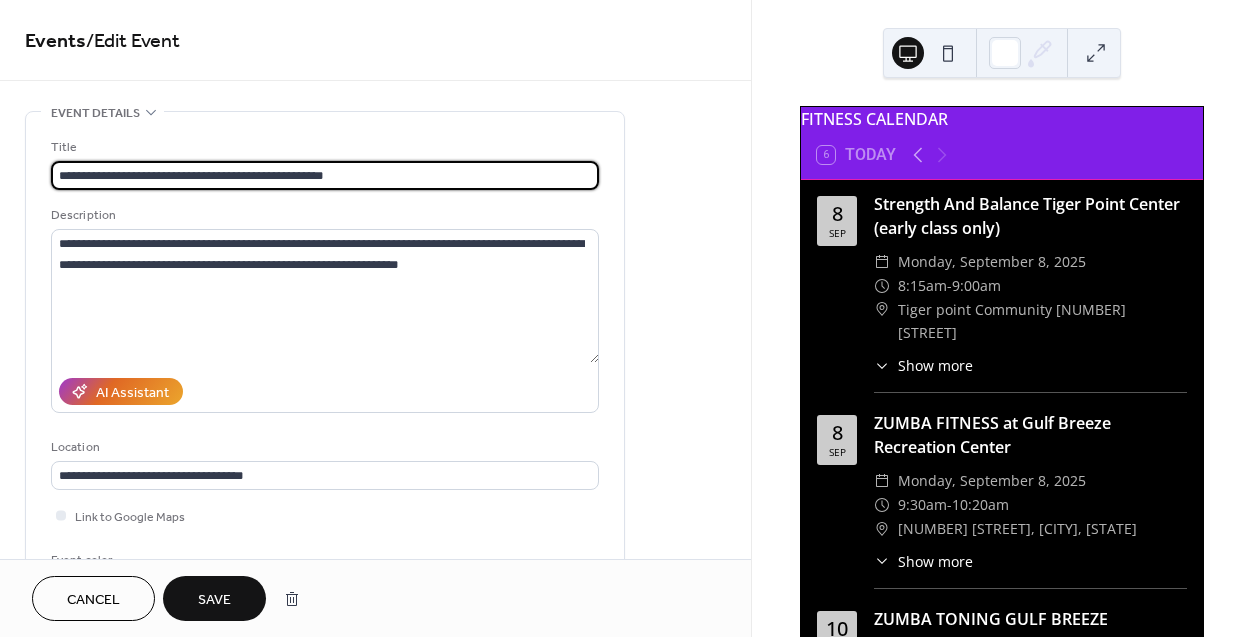 type on "**********" 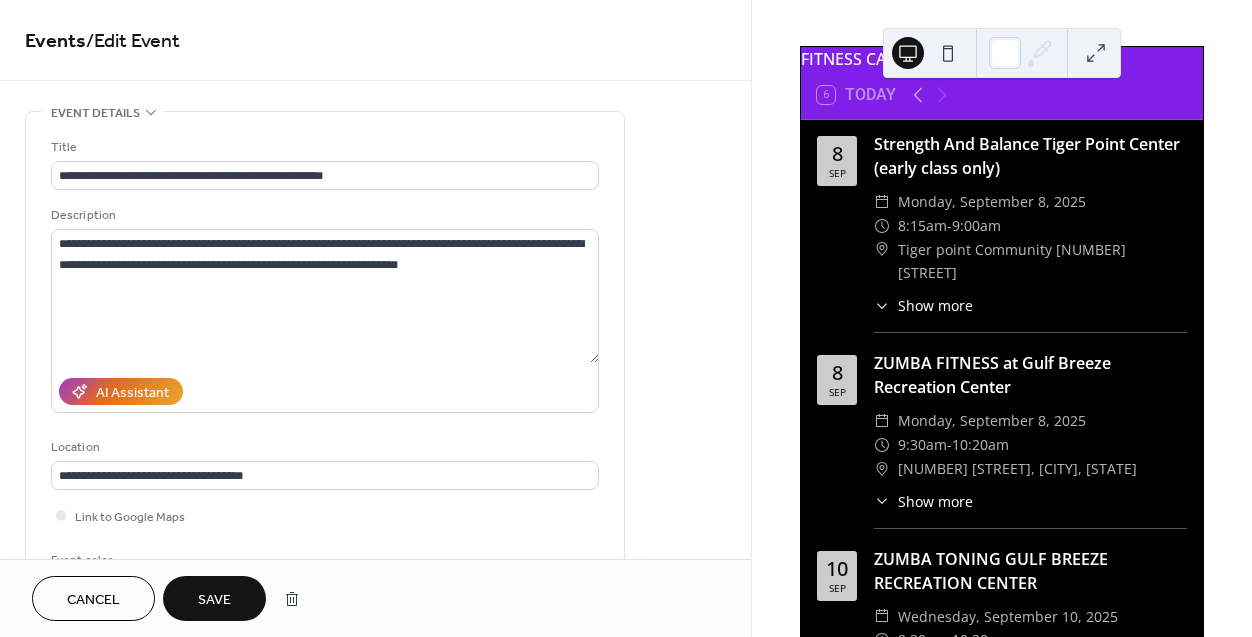 scroll, scrollTop: 88, scrollLeft: 0, axis: vertical 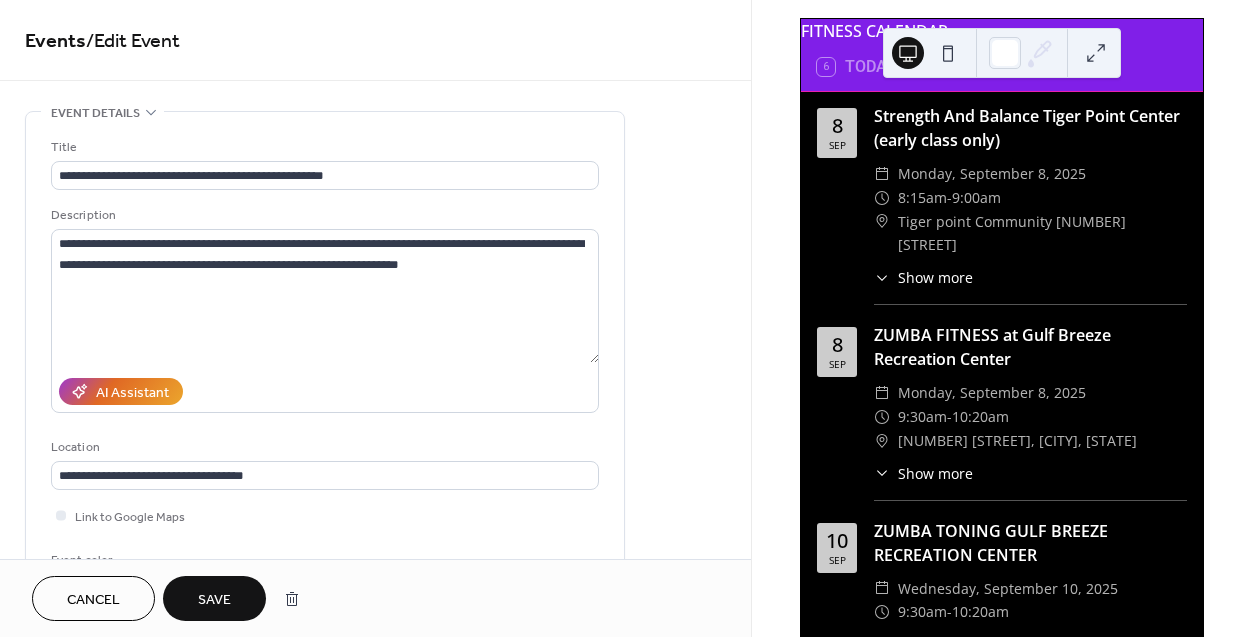 click on "**********" at bounding box center [375, 720] 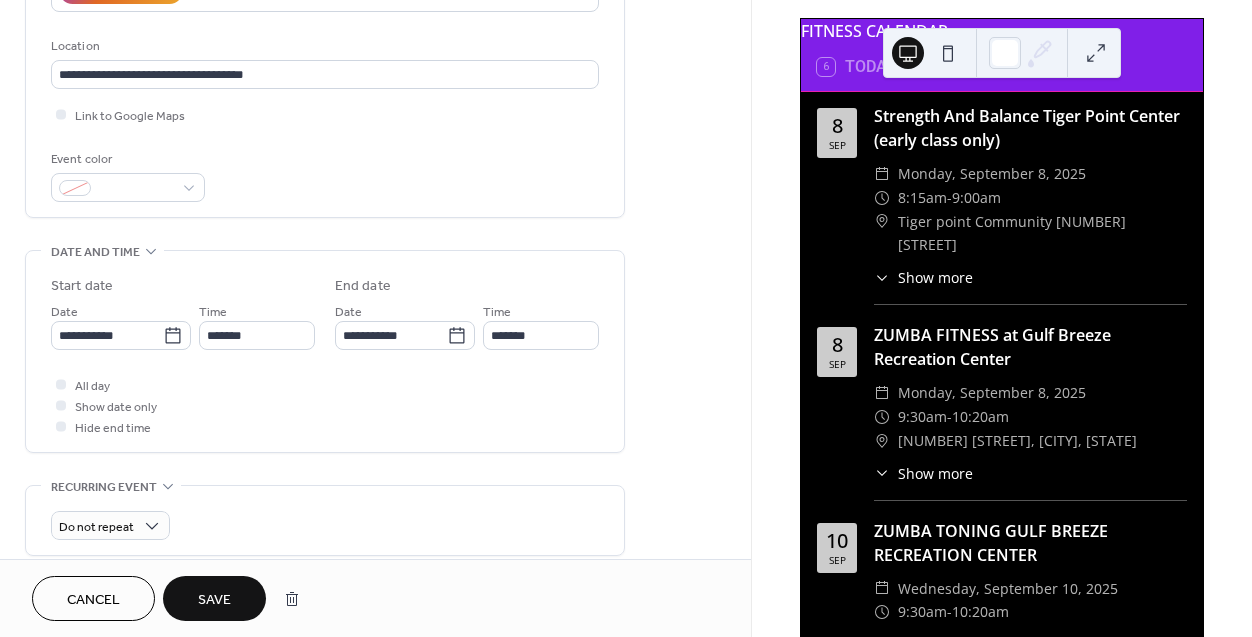 scroll, scrollTop: 394, scrollLeft: 0, axis: vertical 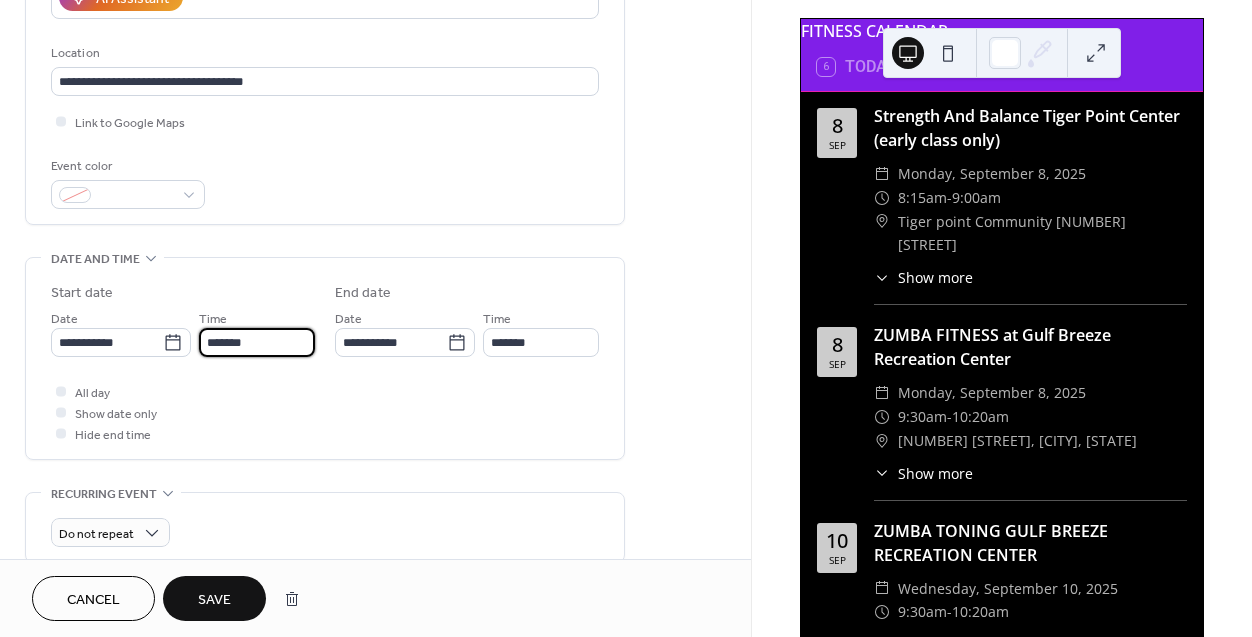 click on "*******" at bounding box center (257, 342) 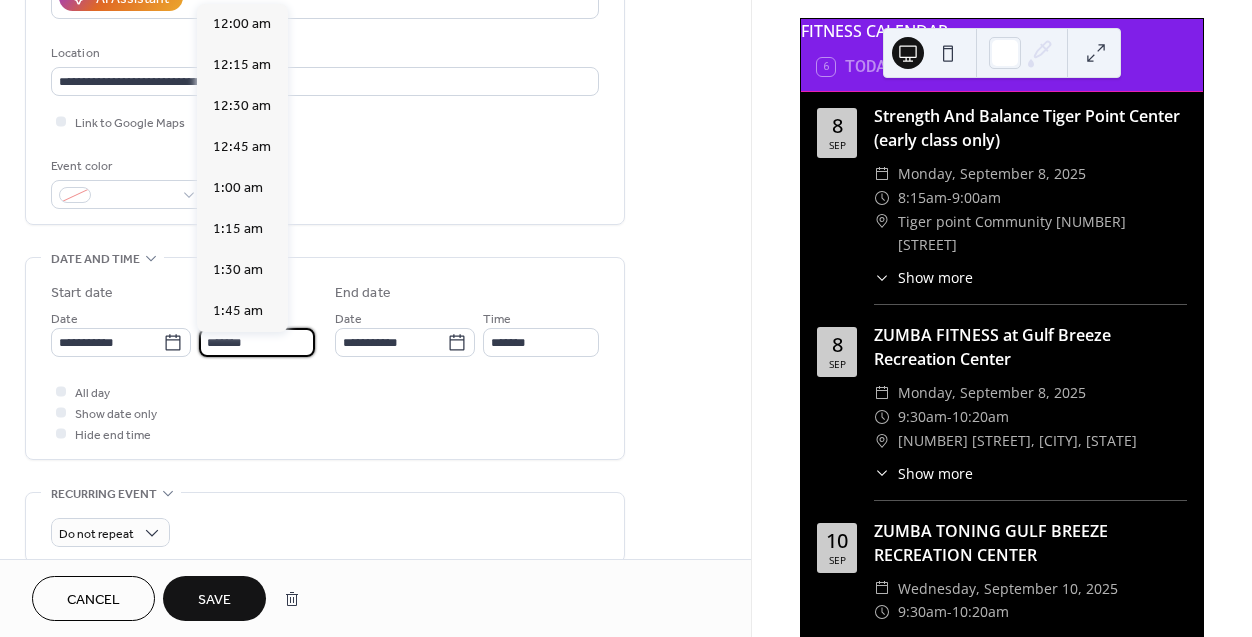 scroll, scrollTop: 1353, scrollLeft: 0, axis: vertical 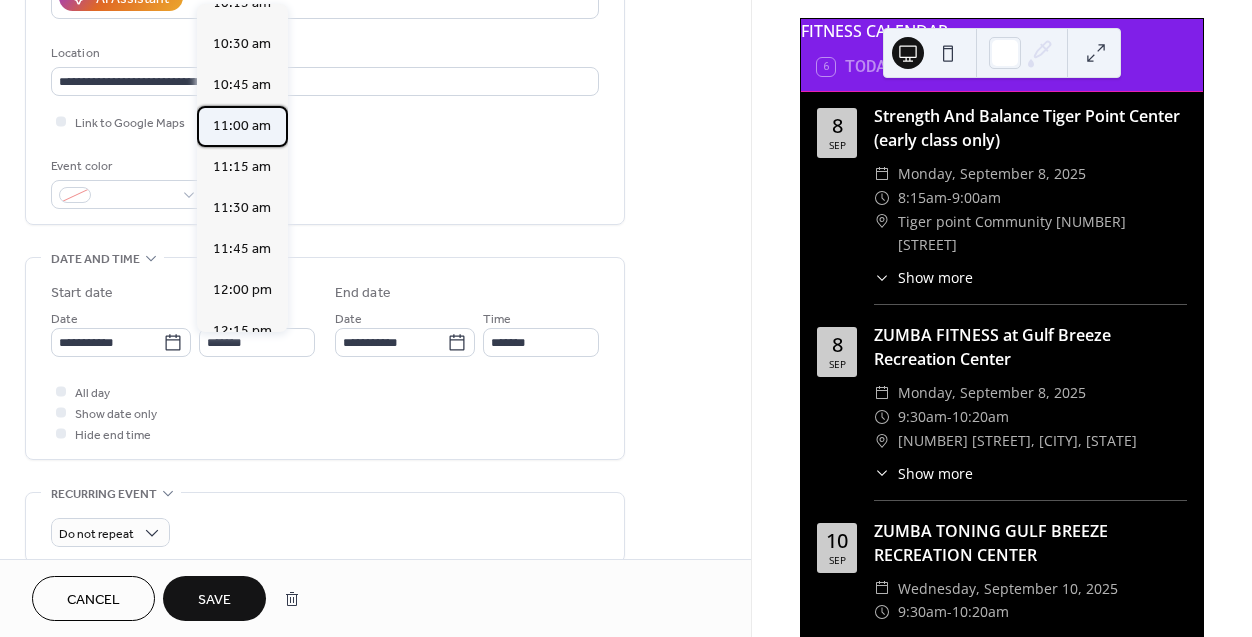 click on "11:00 am" at bounding box center (242, 126) 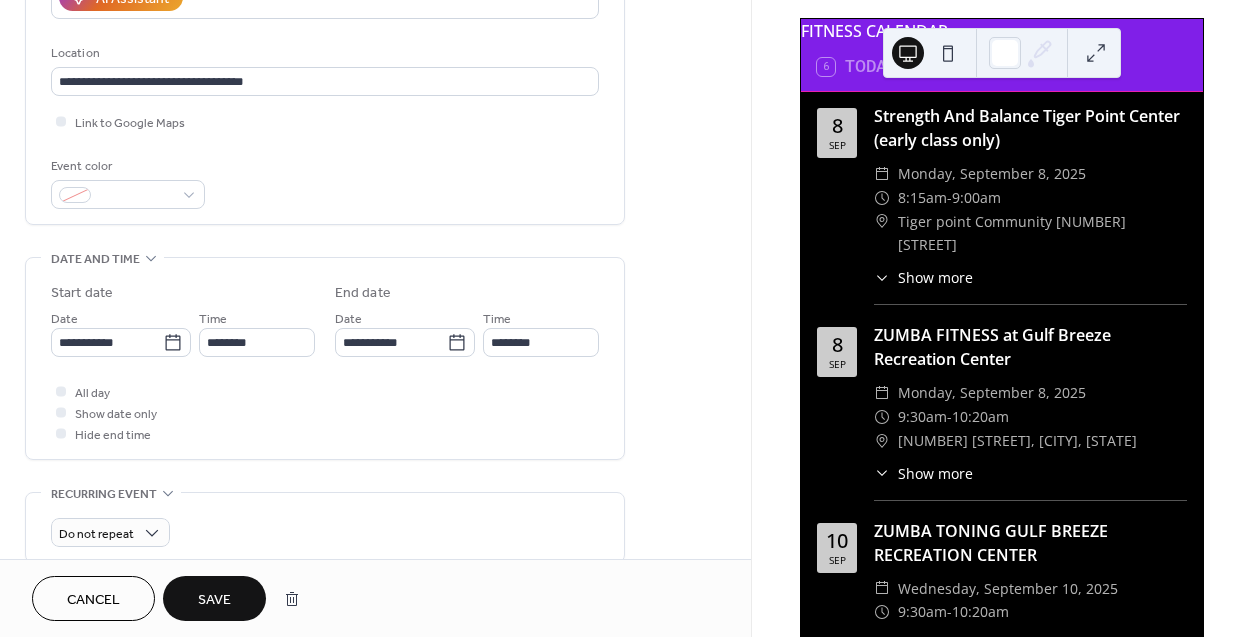 type on "********" 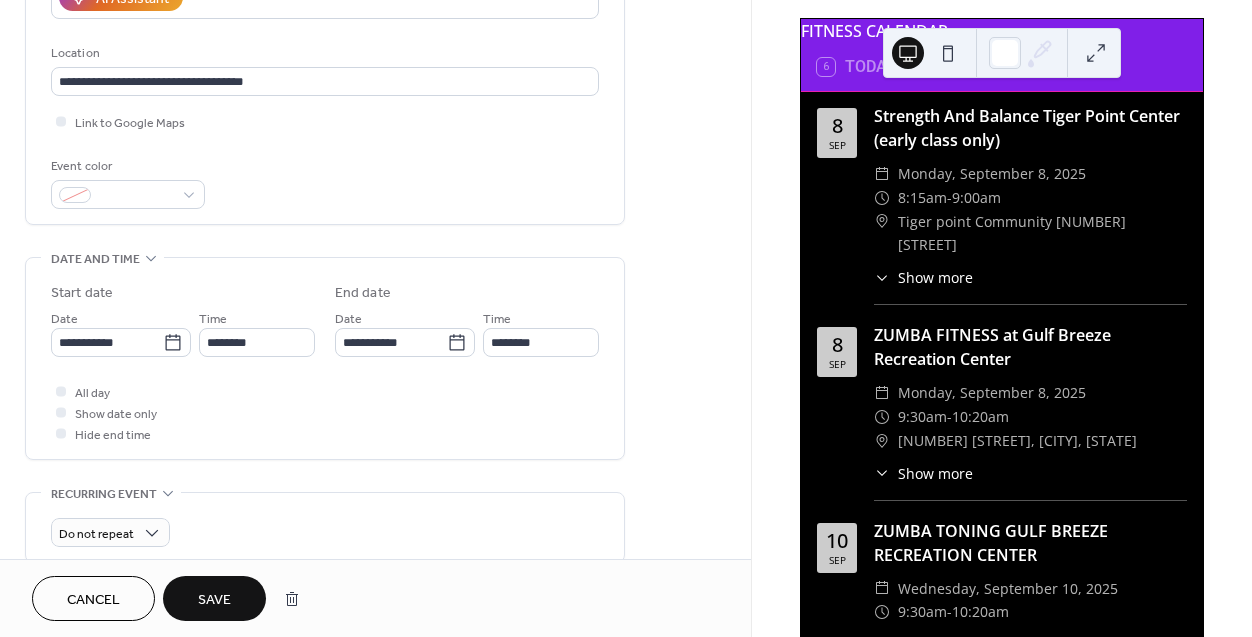 click on "Save" at bounding box center [214, 600] 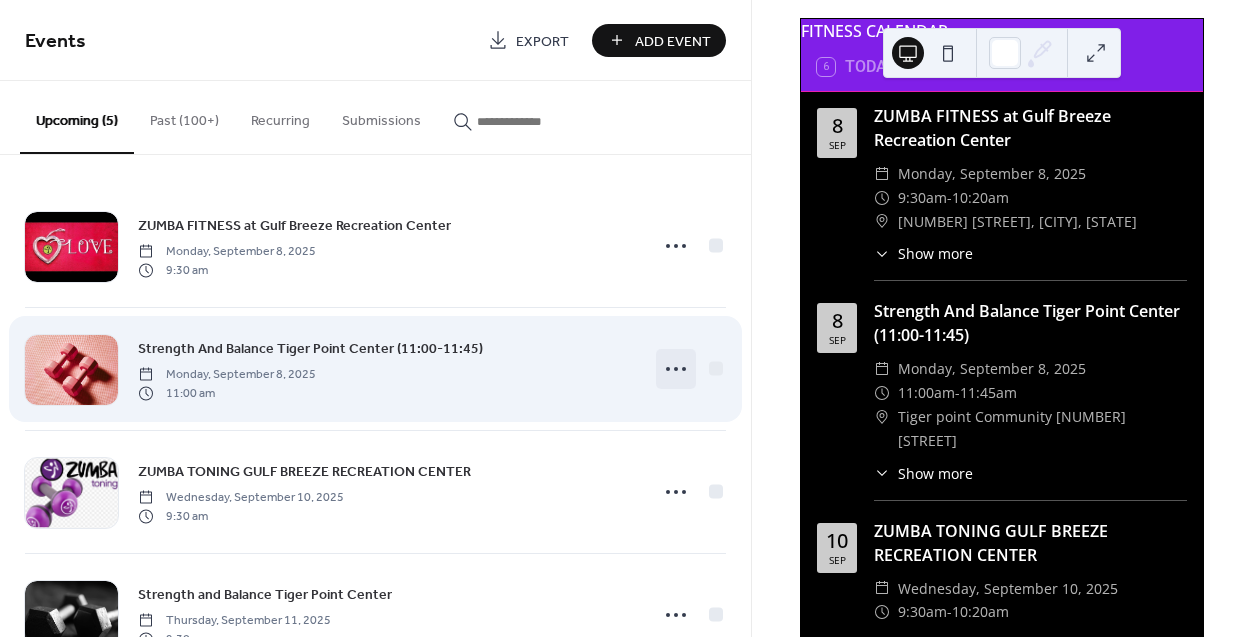 click 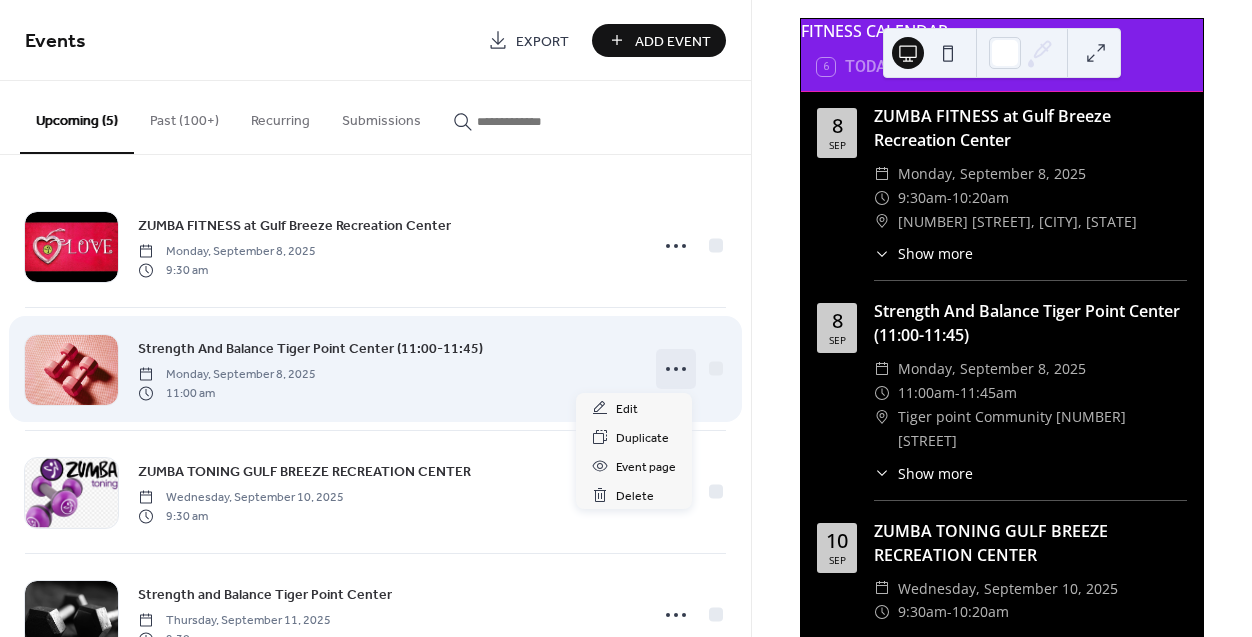 click 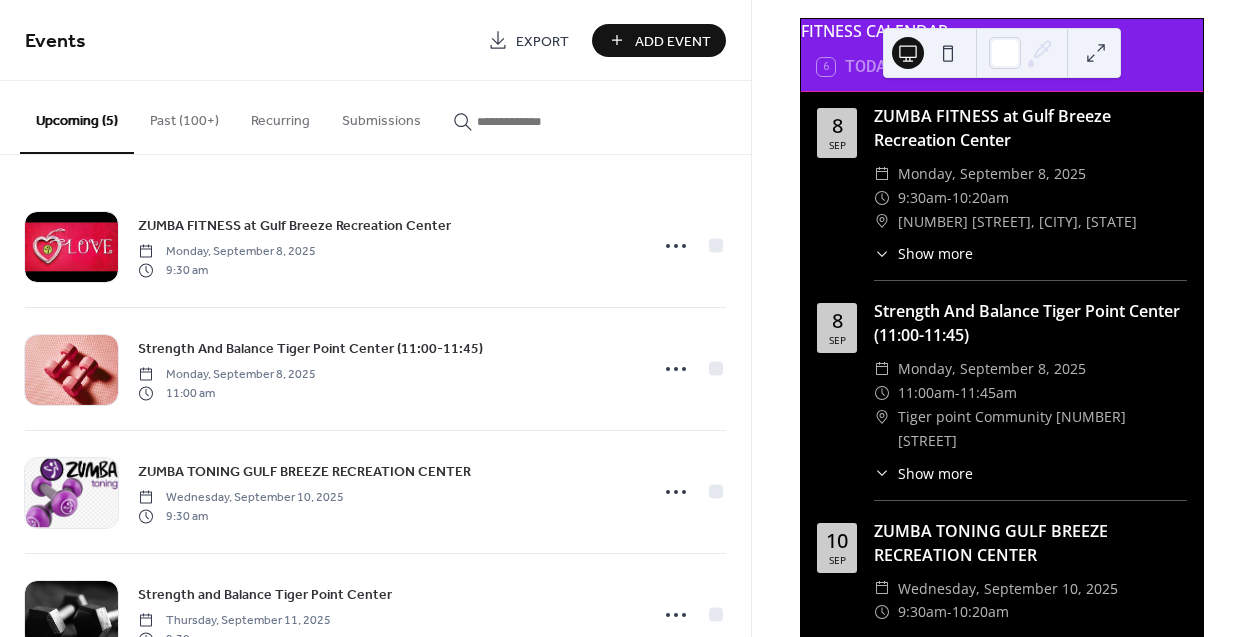 click on "FITNESS CALENDAR 6 Today 8 Sep ZUMBA FITNESS at Gulf Breeze Recreation Center ​ Monday, September 8, 2025 ​ 9:30am - 10:20am ​ [NUMBER] [STREET], [CITY], [STATE] ​ Show more Prepare yourself to move to the rhythms of merengue, salsa, and bachata. Don't forget your towel and water. 8 Sep Strength And Balance Tiger Point Center (11:00-11:45) ​ Monday, September 8, 2025 ​ 11:00am - 11:45am ​ Tiger point Community [NUMBER] [STREET] ​ Show more This session utilizes 1-4lb weights and a light ball. Participants should bring a water bottle and wear athletic shoes. The focus will be on developing strength and balance. 10 Sep ZUMBA TONING GULF BREEZE RECREATION CENTER ​ Wednesday, September 10, 2025 ​ 9:30am - 10:20am ​ Show more This session focuses on muscle toning with the use of 2-pound weights. Prepare to enhance your muscle strength. Please bring a towel and a water bottle. 11 Sep Strength and Balance Tiger Point Center ​ Thursday, September 11, 2025 ​ 9:30am - 10:15am ​ ​ Show more" at bounding box center [1002, 318] 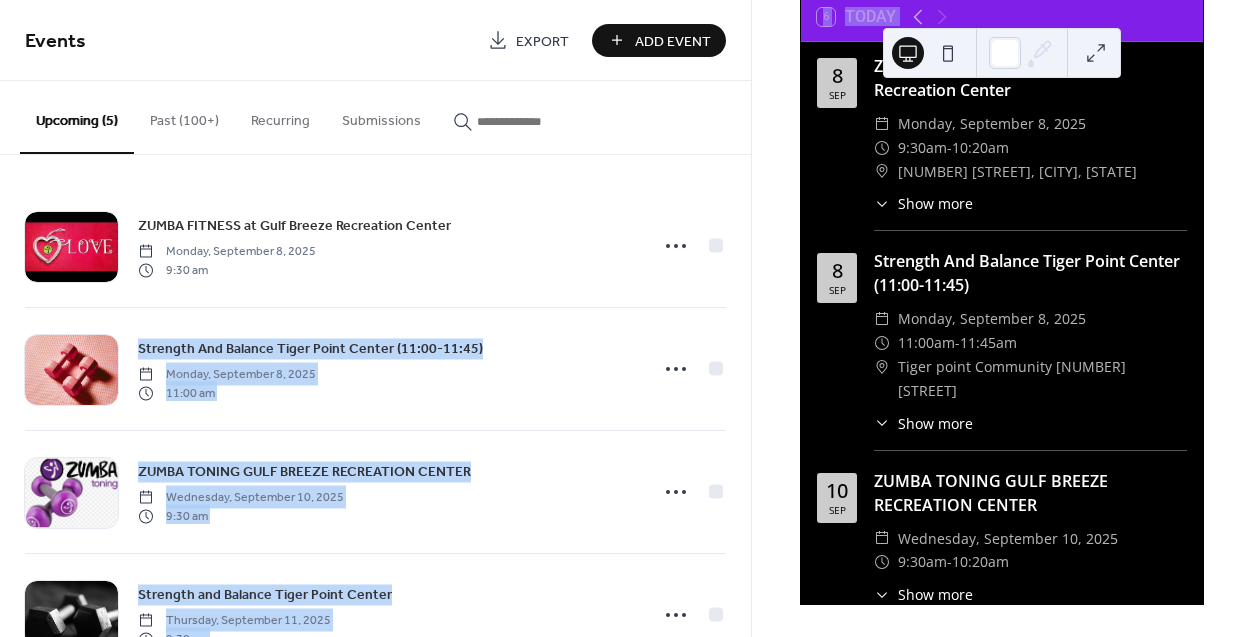 drag, startPoint x: 743, startPoint y: 242, endPoint x: 755, endPoint y: 289, distance: 48.507732 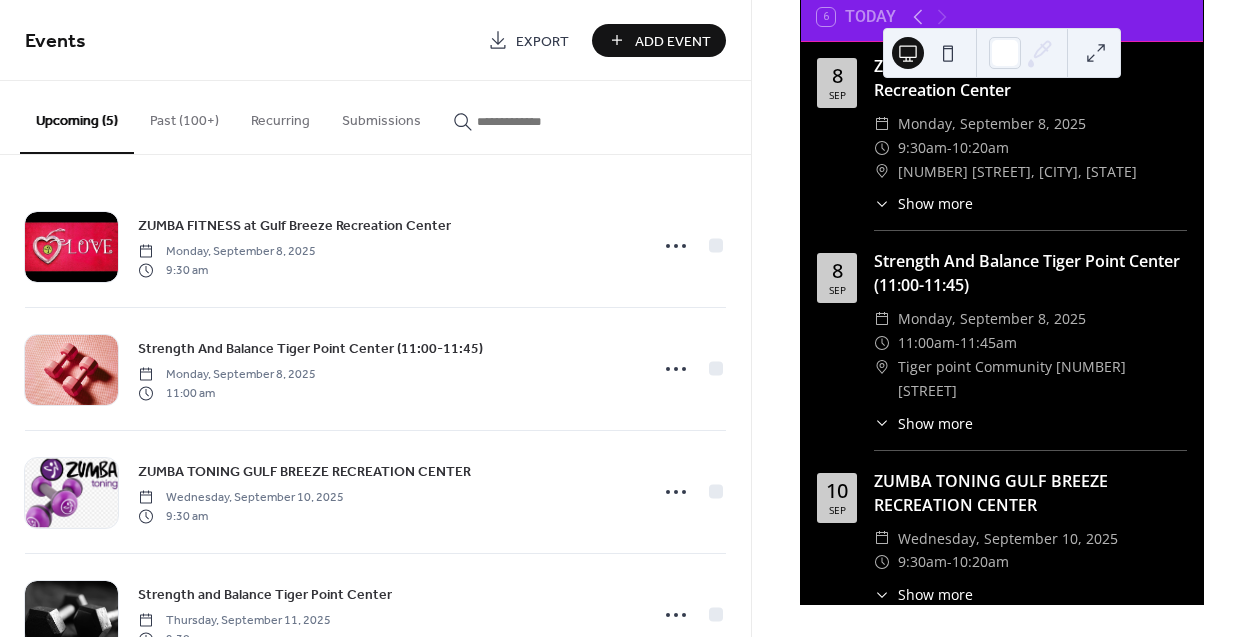 click on "FITNESS CALENDAR 6 Today 8 Sep ZUMBA FITNESS at Gulf Breeze Recreation Center ​ Monday, September 8, 2025 ​ 9:30am - 10:20am ​ [NUMBER] [STREET], [CITY], [STATE] ​ Show more Prepare yourself to move to the rhythms of merengue, salsa, and bachata. Don't forget your towel and water. 8 Sep Strength And Balance Tiger Point Center (11:00-11:45) ​ Monday, September 8, 2025 ​ 11:00am - 11:45am ​ Tiger point Community [NUMBER] [STREET] ​ Show more This session utilizes 1-4lb weights and a light ball. Participants should bring a water bottle and wear athletic shoes. The focus will be on developing strength and balance. 10 Sep ZUMBA TONING GULF BREEZE RECREATION CENTER ​ Wednesday, September 10, 2025 ​ 9:30am - 10:20am ​ Show more This session focuses on muscle toning with the use of 2-pound weights. Prepare to enhance your muscle strength. Please bring a towel and a water bottle. 11 Sep Strength and Balance Tiger Point Center ​ Thursday, September 11, 2025 ​ 9:30am - 10:15am ​ ​ Show more" at bounding box center (1002, 318) 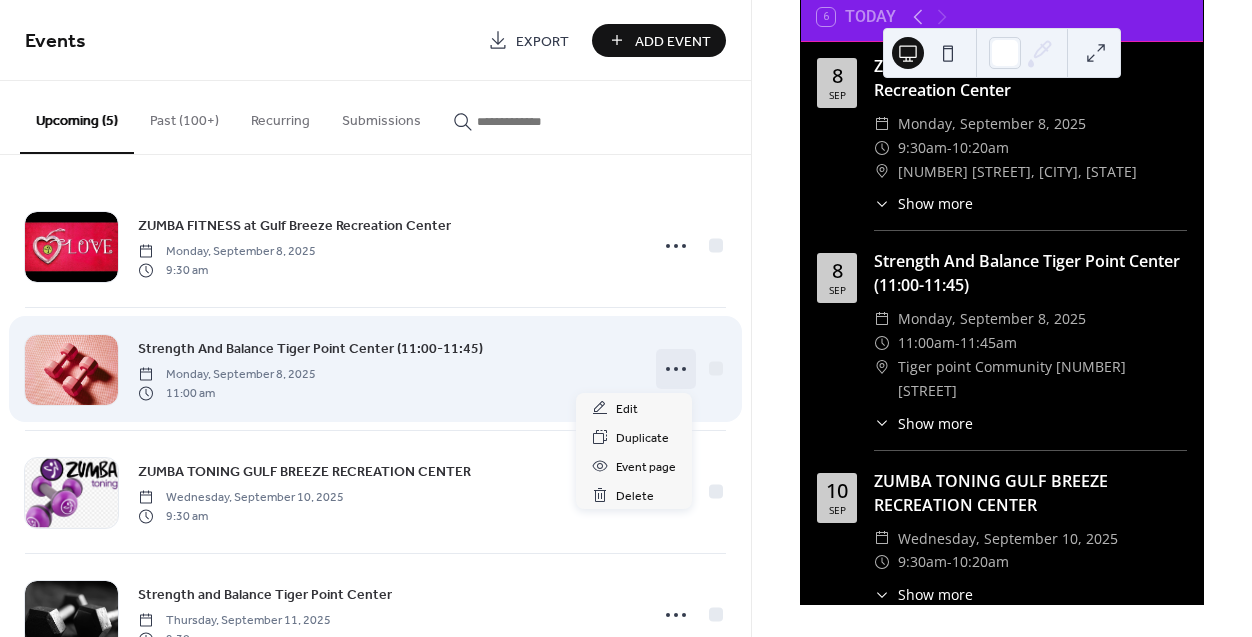 click 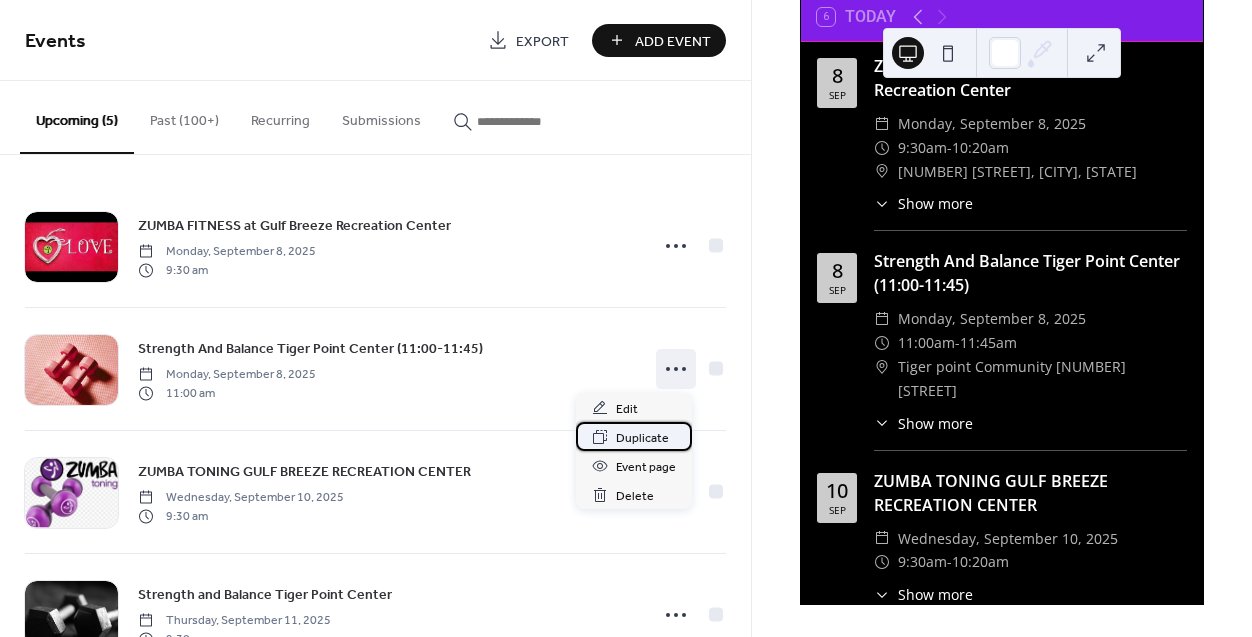 click on "Duplicate" at bounding box center [642, 438] 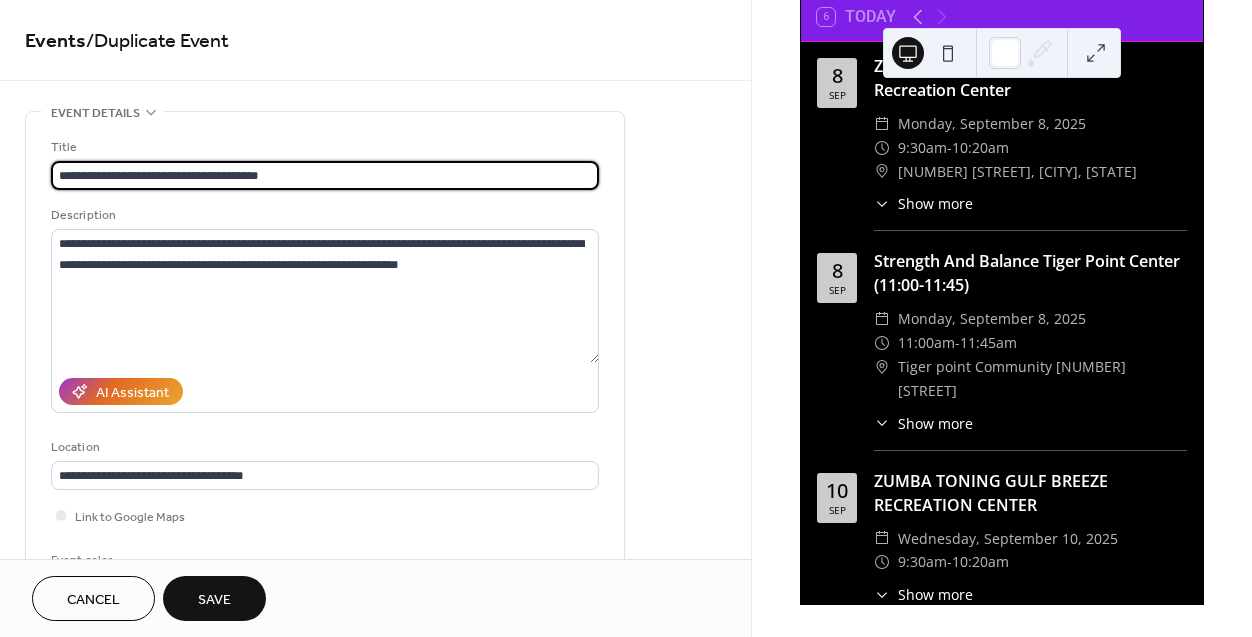 type on "**********" 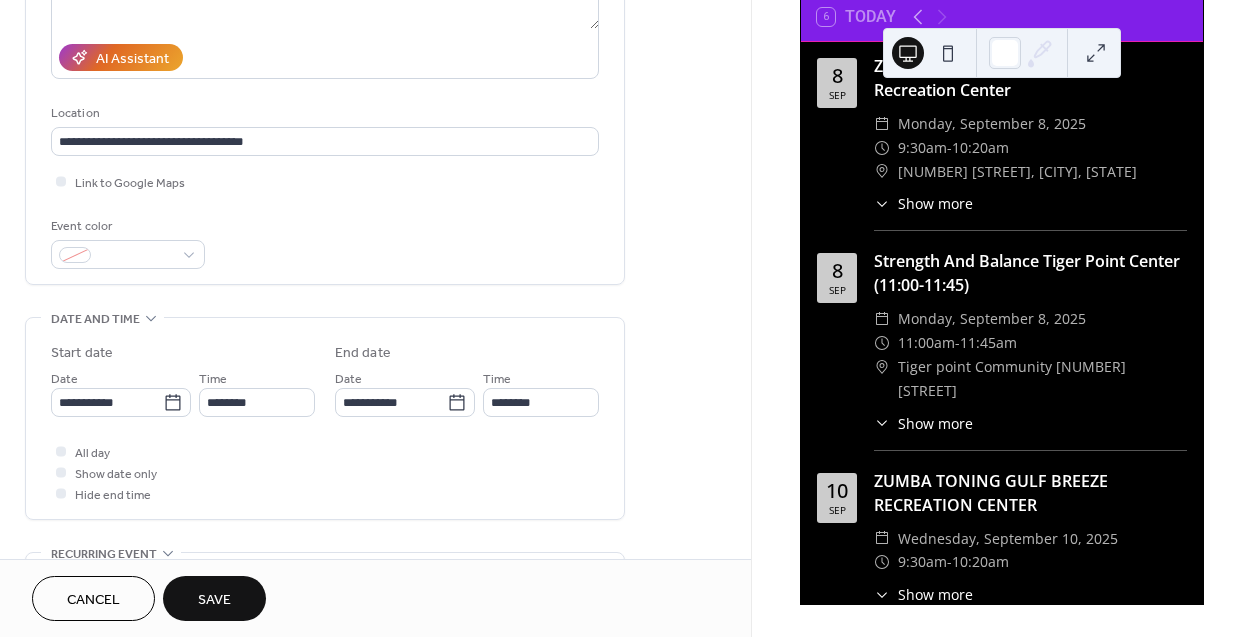 scroll, scrollTop: 330, scrollLeft: 0, axis: vertical 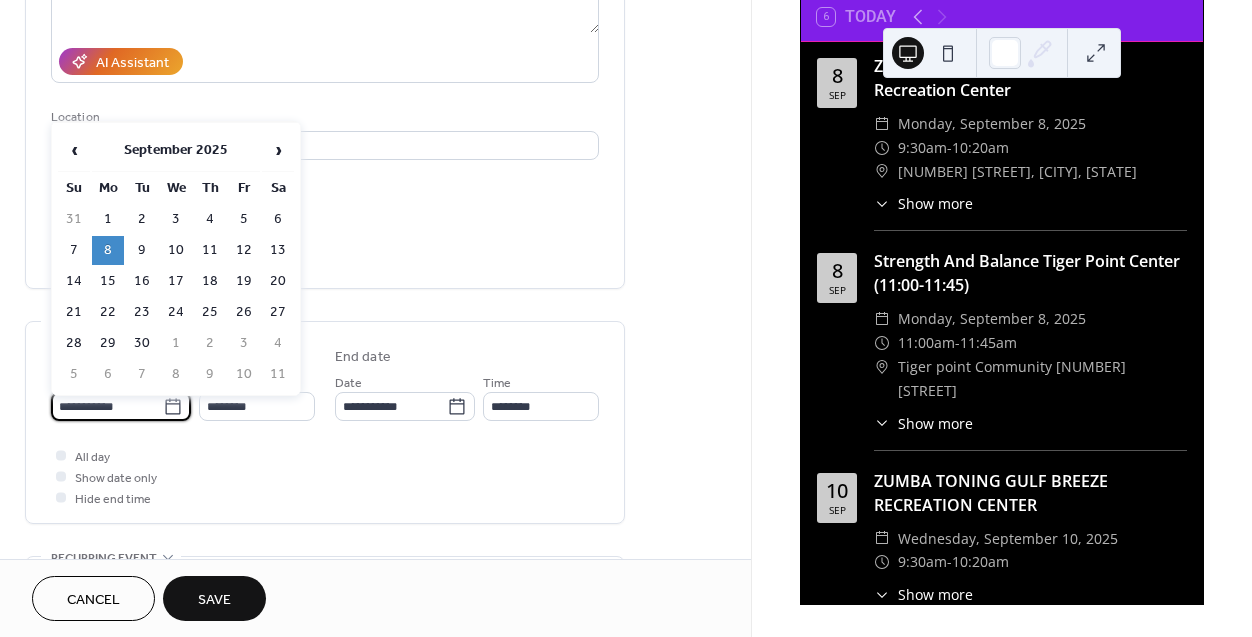 click on "**********" at bounding box center (107, 406) 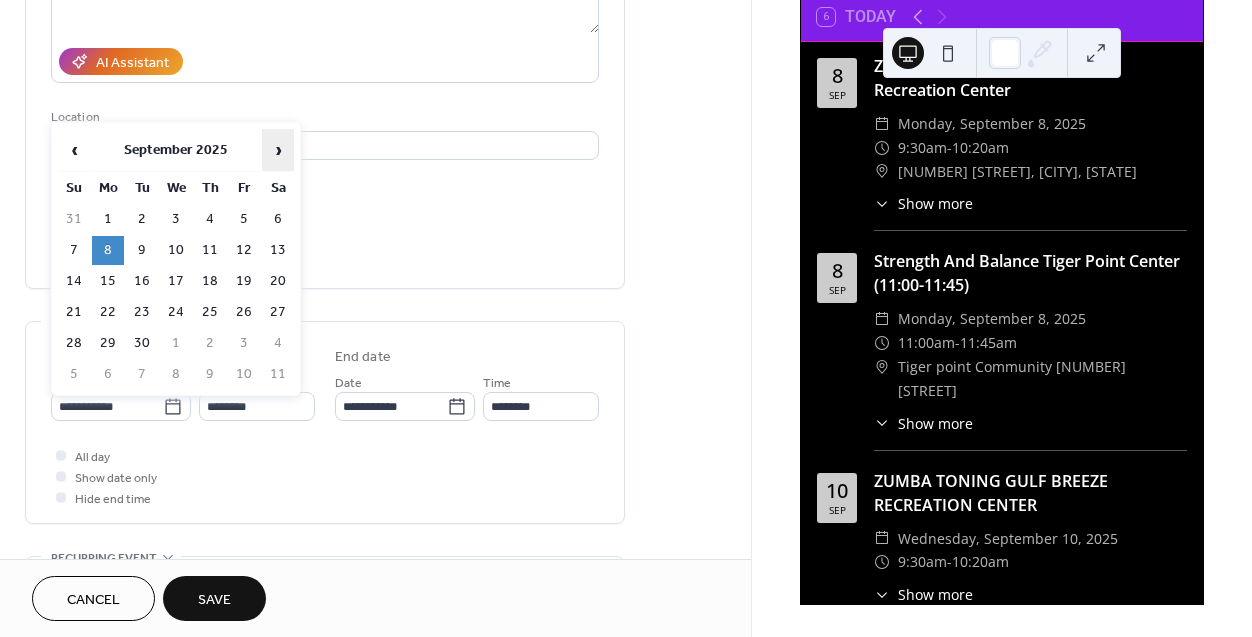 click on "›" at bounding box center [278, 150] 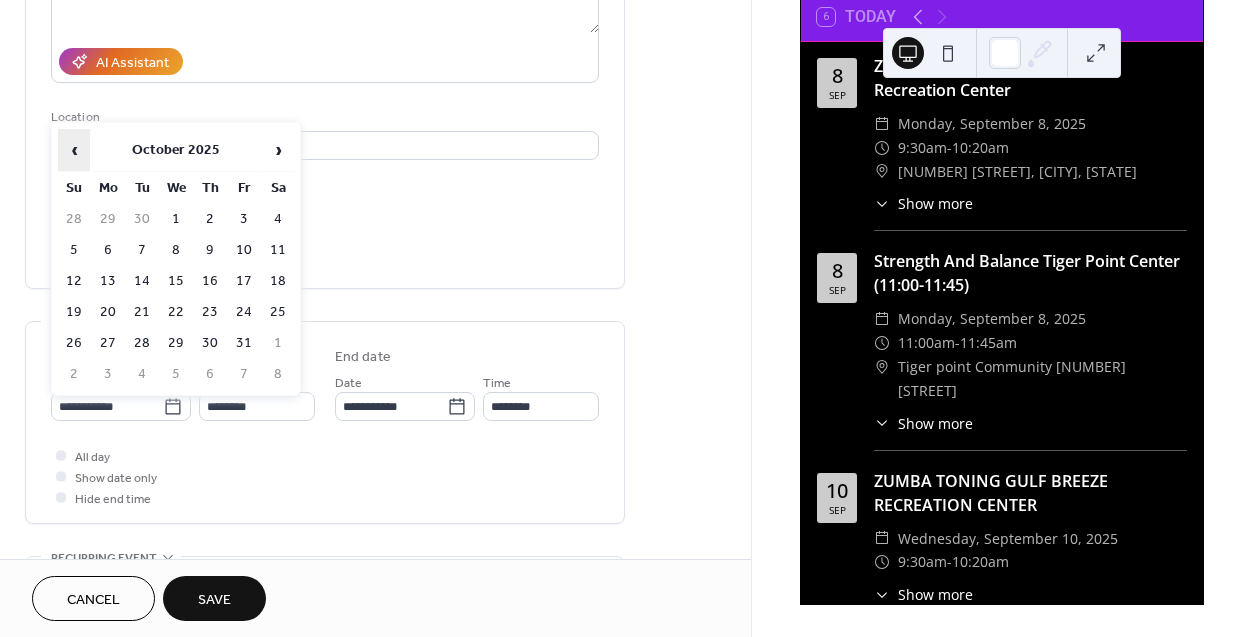 click on "‹" at bounding box center (74, 150) 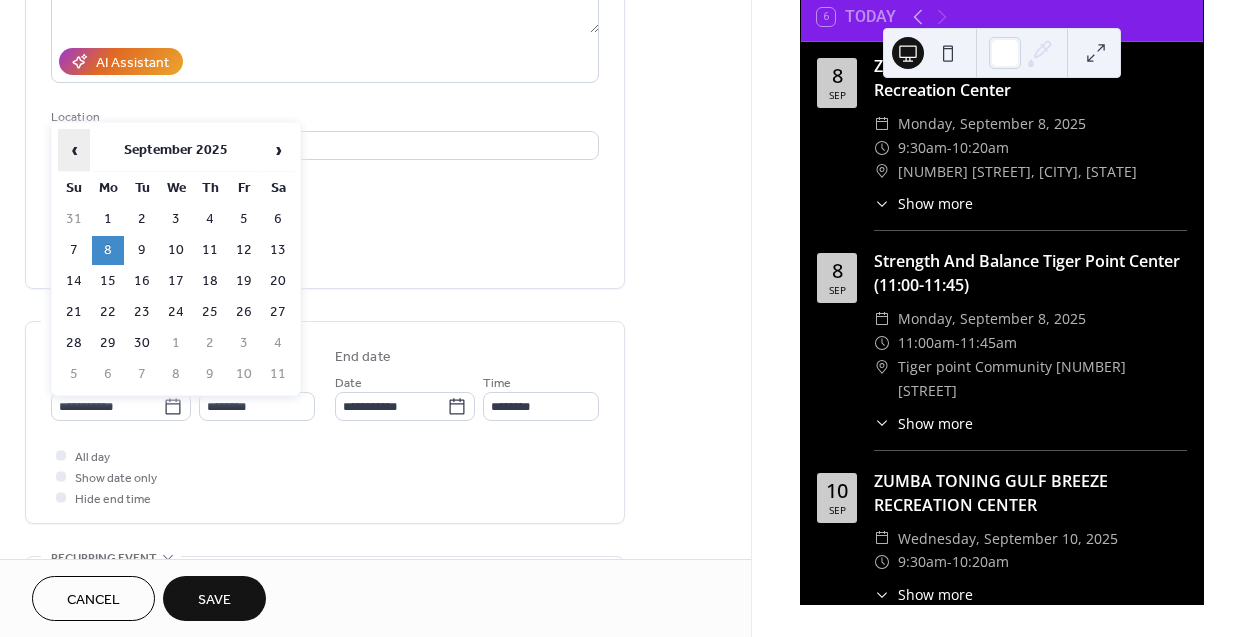 click on "‹" at bounding box center [74, 150] 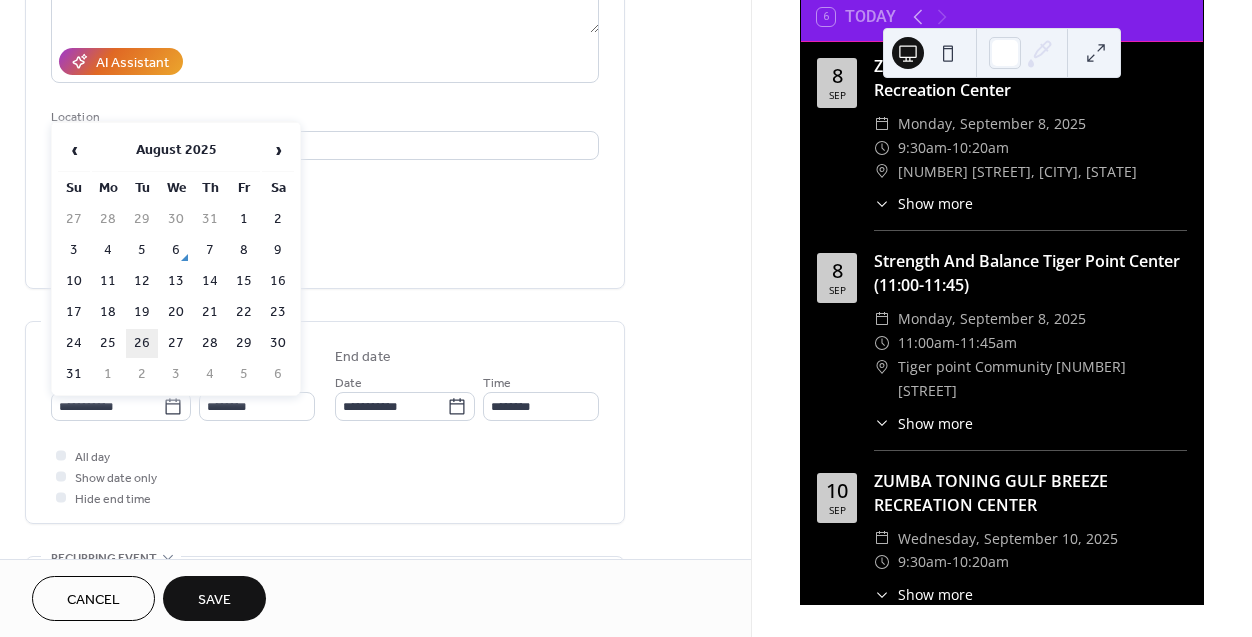 click on "26" at bounding box center [142, 343] 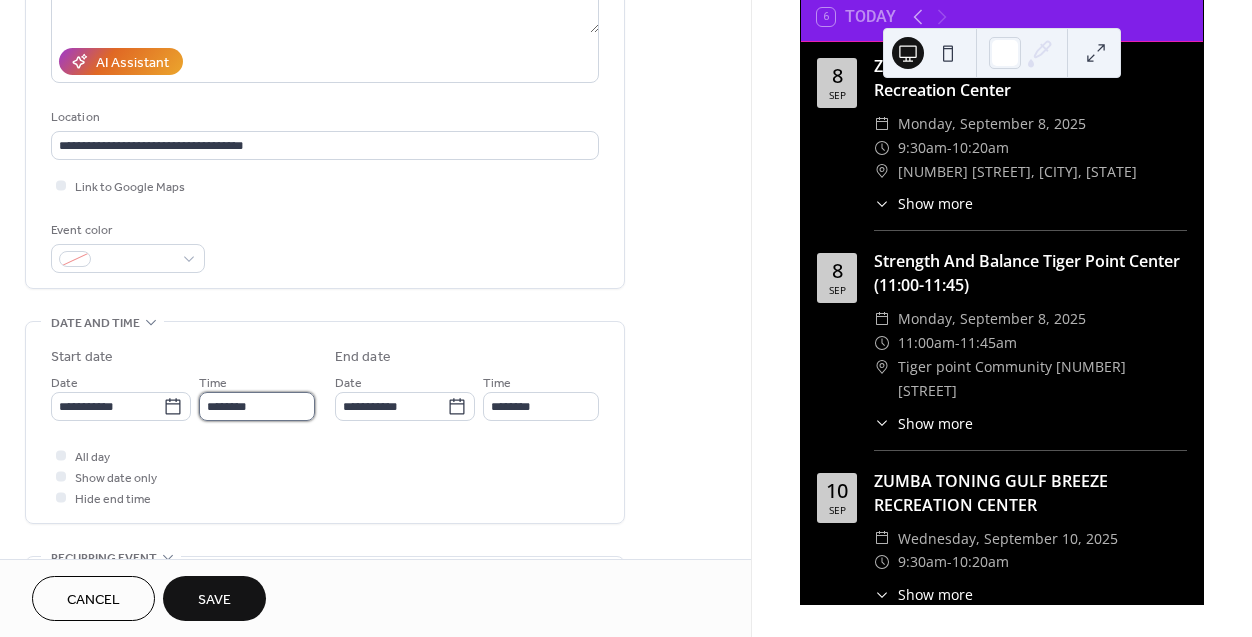 click on "********" at bounding box center [257, 406] 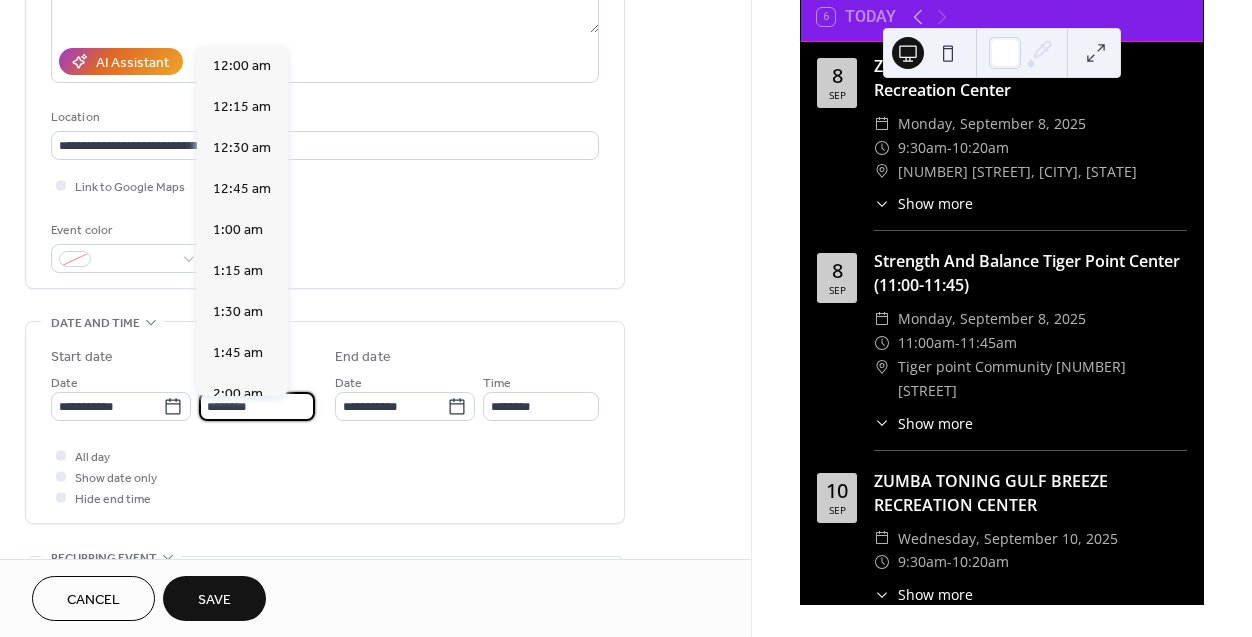 scroll, scrollTop: 1804, scrollLeft: 0, axis: vertical 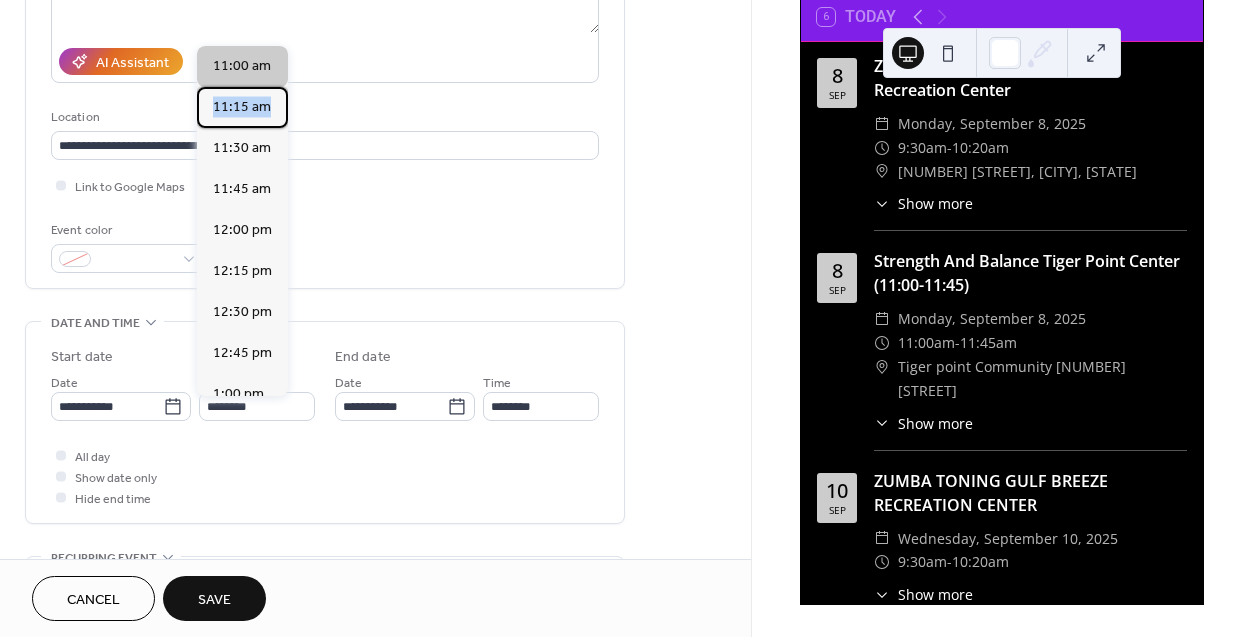 drag, startPoint x: 278, startPoint y: 123, endPoint x: 279, endPoint y: 78, distance: 45.01111 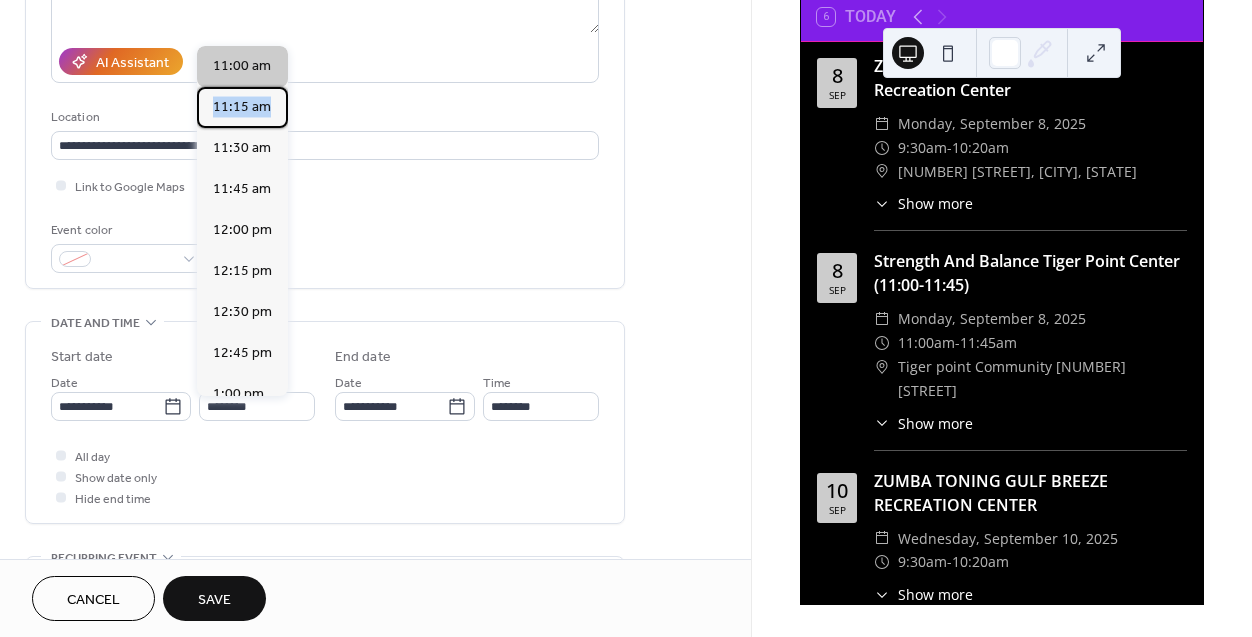 click on "12:00 am 12:15 am 12:30 am 12:45 am 1:00 am 1:15 am 1:30 am 1:45 am 2:00 am 2:15 am 2:30 am 2:45 am 3:00 am 3:15 am 3:30 am 3:45 am 4:00 am 4:15 am 4:30 am 4:45 am 5:00 am 5:15 am 5:30 am 5:45 am 6:00 am 6:15 am 6:30 am 6:45 am 7:00 am 7:15 am 7:30 am 7:45 am 8:00 am 8:15 am 8:30 am 8:45 am 9:00 am 9:15 am 9:30 am 9:45 am 10:00 am 10:15 am 10:30 am 10:45 am 11:00 am 11:15 am 11:30 am 11:45 am 12:00 pm 12:15 pm 12:30 pm 12:45 pm 1:00 pm 1:15 pm 1:30 pm 1:45 pm 2:00 pm 2:15 pm 2:30 pm 2:45 pm 3:00 pm 3:15 pm 3:30 pm 3:45 pm 4:00 pm 4:15 pm 4:30 pm 4:45 pm 5:00 pm 5:15 pm 5:30 pm 5:45 pm 6:00 pm 6:15 pm 6:30 pm 6:45 pm 7:00 pm 7:15 pm 7:30 pm 7:45 pm 8:00 pm 8:15 pm 8:30 pm 8:45 pm 9:00 pm 9:15 pm 9:30 pm 9:45 pm 10:00 pm 10:15 pm 10:30 pm 10:45 pm 11:00 pm 11:15 pm 11:30 pm 11:45 pm" at bounding box center [242, 221] 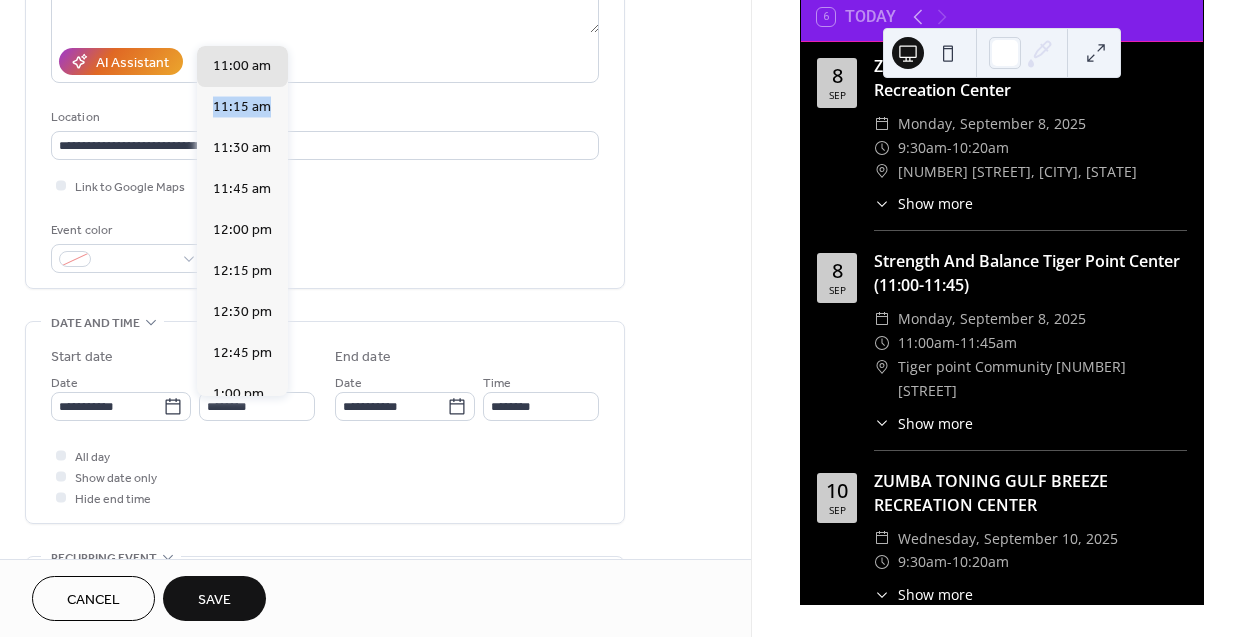 scroll, scrollTop: 1494, scrollLeft: 0, axis: vertical 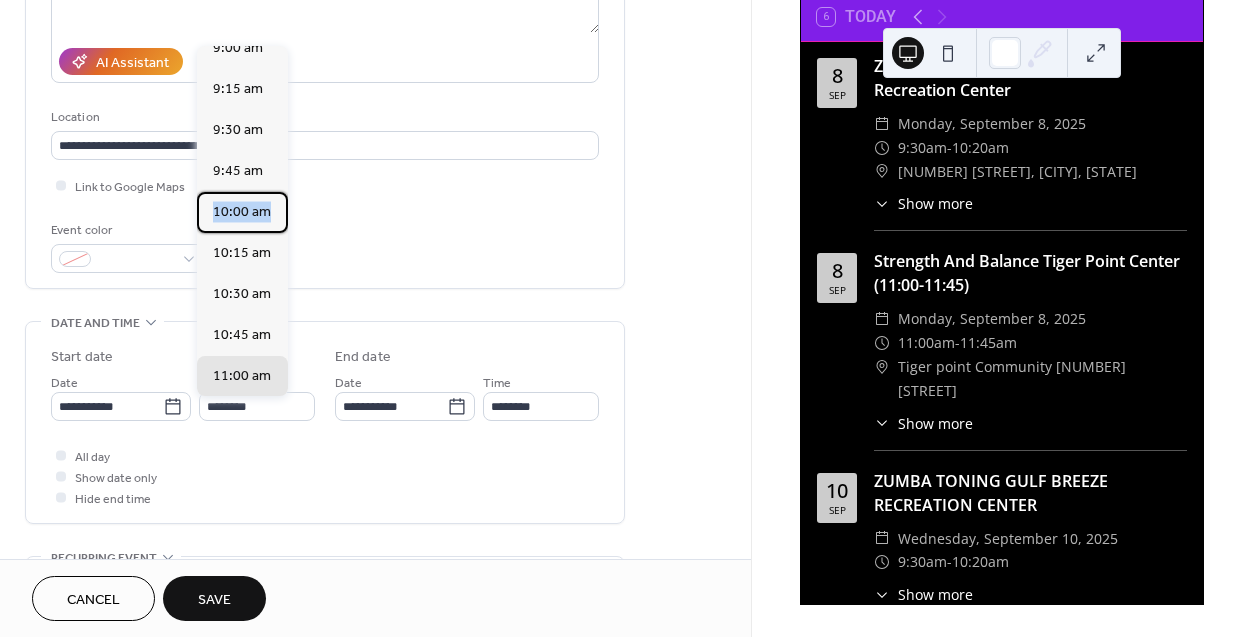drag, startPoint x: 278, startPoint y: 198, endPoint x: 280, endPoint y: 214, distance: 16.124516 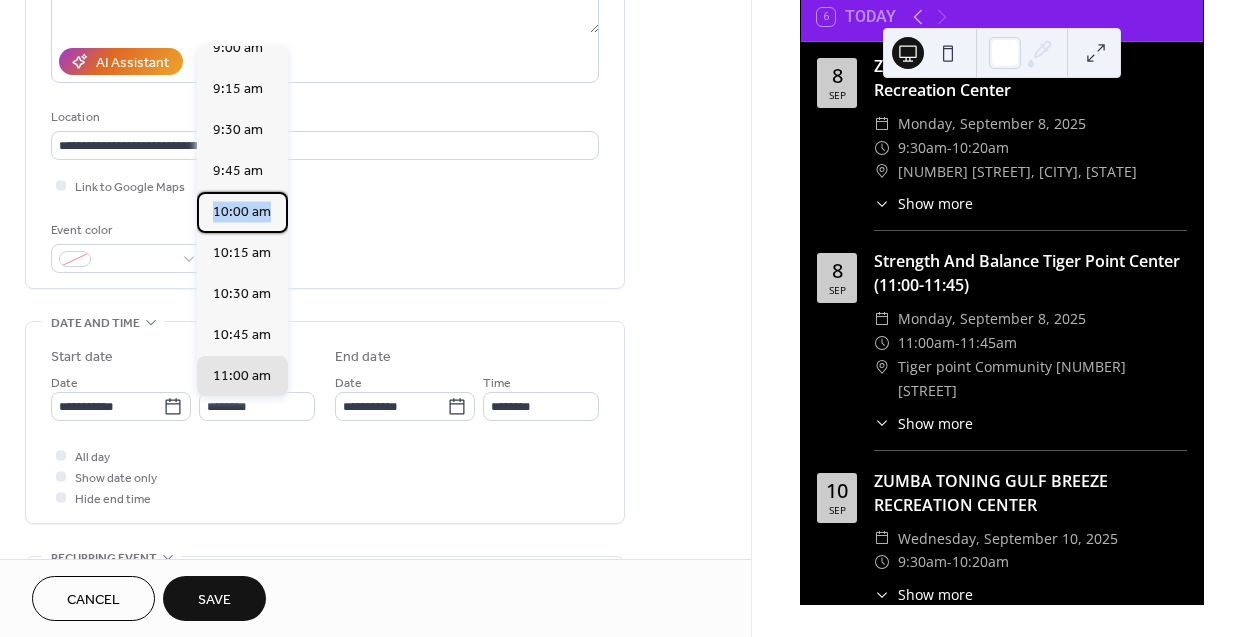 click on "12:00 am 12:15 am 12:30 am 12:45 am 1:00 am 1:15 am 1:30 am 1:45 am 2:00 am 2:15 am 2:30 am 2:45 am 3:00 am 3:15 am 3:30 am 3:45 am 4:00 am 4:15 am 4:30 am 4:45 am 5:00 am 5:15 am 5:30 am 5:45 am 6:00 am 6:15 am 6:30 am 6:45 am 7:00 am 7:15 am 7:30 am 7:45 am 8:00 am 8:15 am 8:30 am 8:45 am 9:00 am 9:15 am 9:30 am 9:45 am 10:00 am 10:15 am 10:30 am 10:45 am 11:00 am 11:15 am 11:30 am 11:45 am 12:00 pm 12:15 pm 12:30 pm 12:45 pm 1:00 pm 1:15 pm 1:30 pm 1:45 pm 2:00 pm 2:15 pm 2:30 pm 2:45 pm 3:00 pm 3:15 pm 3:30 pm 3:45 pm 4:00 pm 4:15 pm 4:30 pm 4:45 pm 5:00 pm 5:15 pm 5:30 pm 5:45 pm 6:00 pm 6:15 pm 6:30 pm 6:45 pm 7:00 pm 7:15 pm 7:30 pm 7:45 pm 8:00 pm 8:15 pm 8:30 pm 8:45 pm 9:00 pm 9:15 pm 9:30 pm 9:45 pm 10:00 pm 10:15 pm 10:30 pm 10:45 pm 11:00 pm 11:15 pm 11:30 pm 11:45 pm" at bounding box center [242, 221] 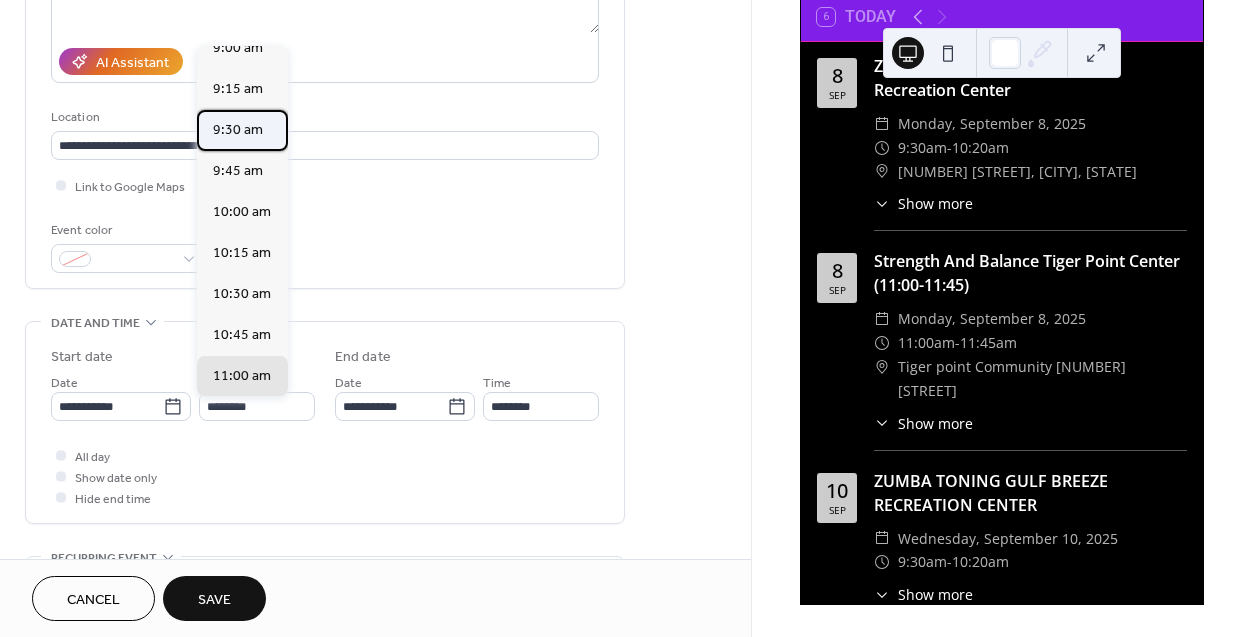 click on "9:30 am" at bounding box center [238, 130] 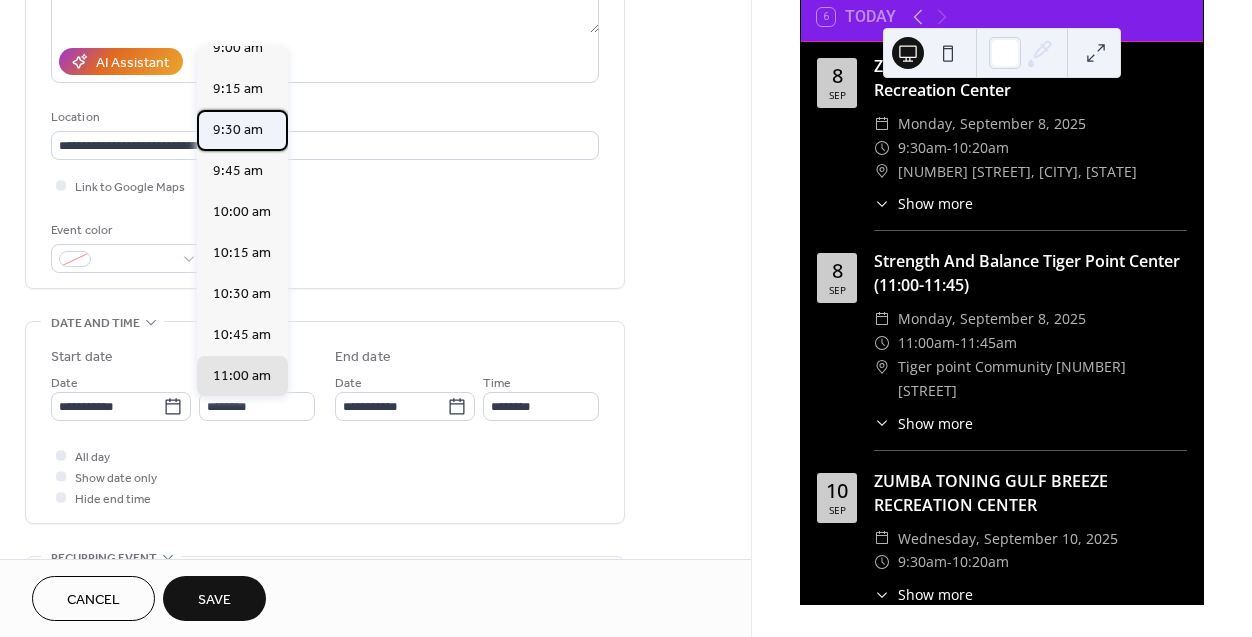 type on "*******" 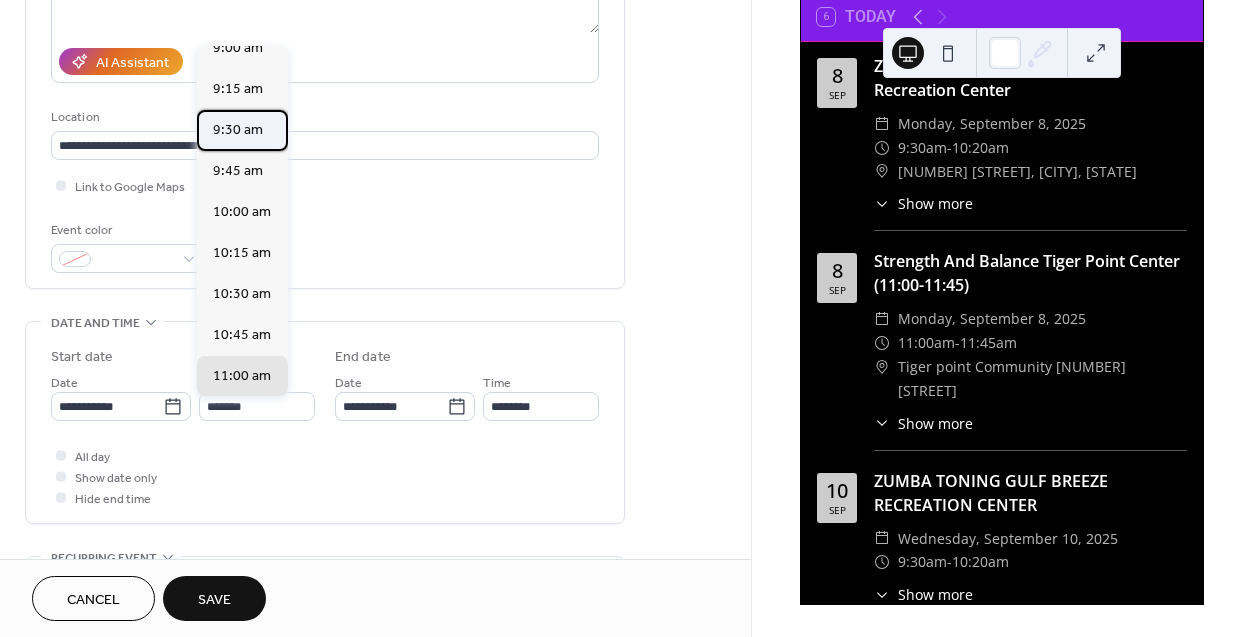 type on "********" 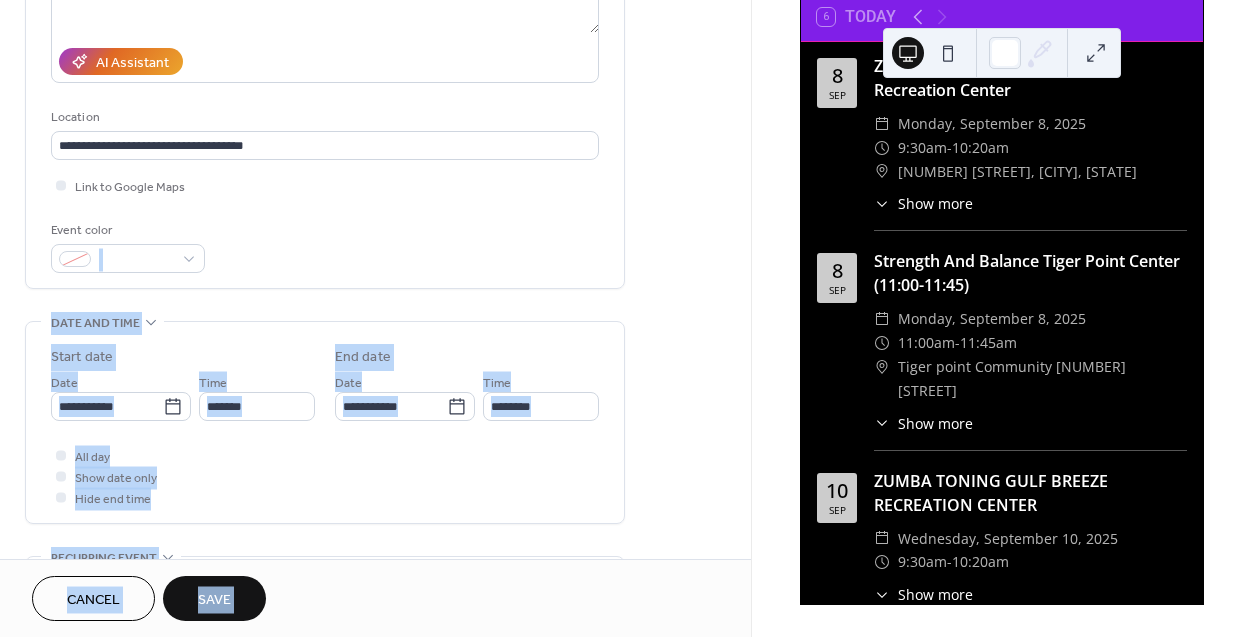 drag, startPoint x: 744, startPoint y: 270, endPoint x: 756, endPoint y: 137, distance: 133.54025 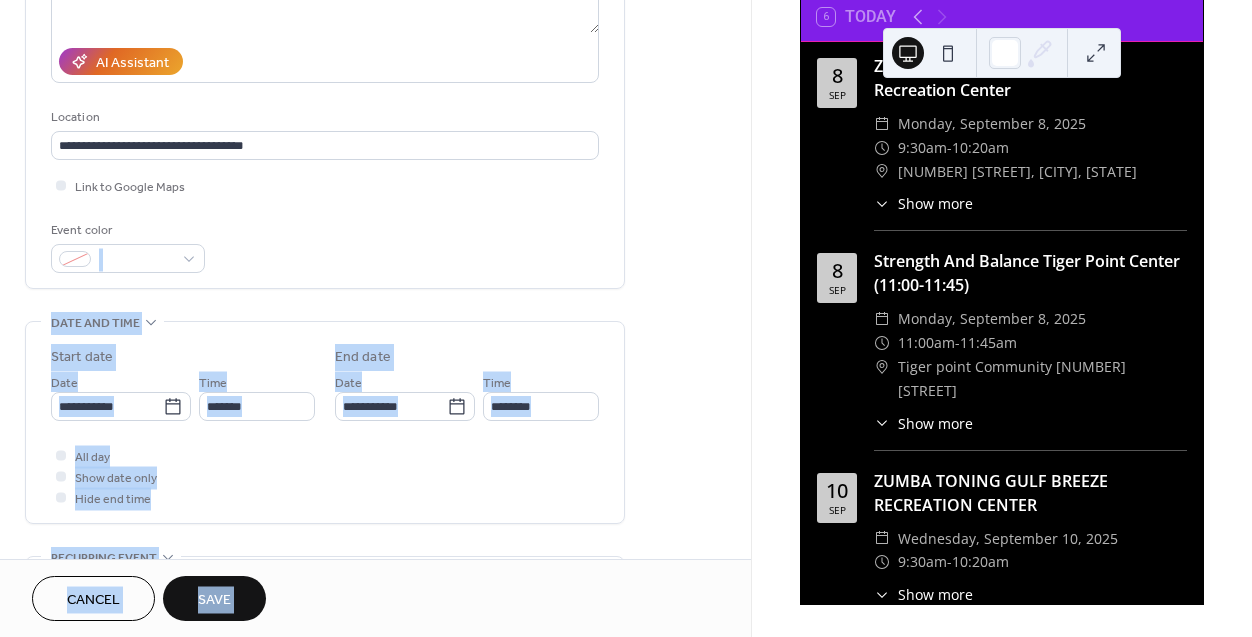 click on "**********" at bounding box center [626, 318] 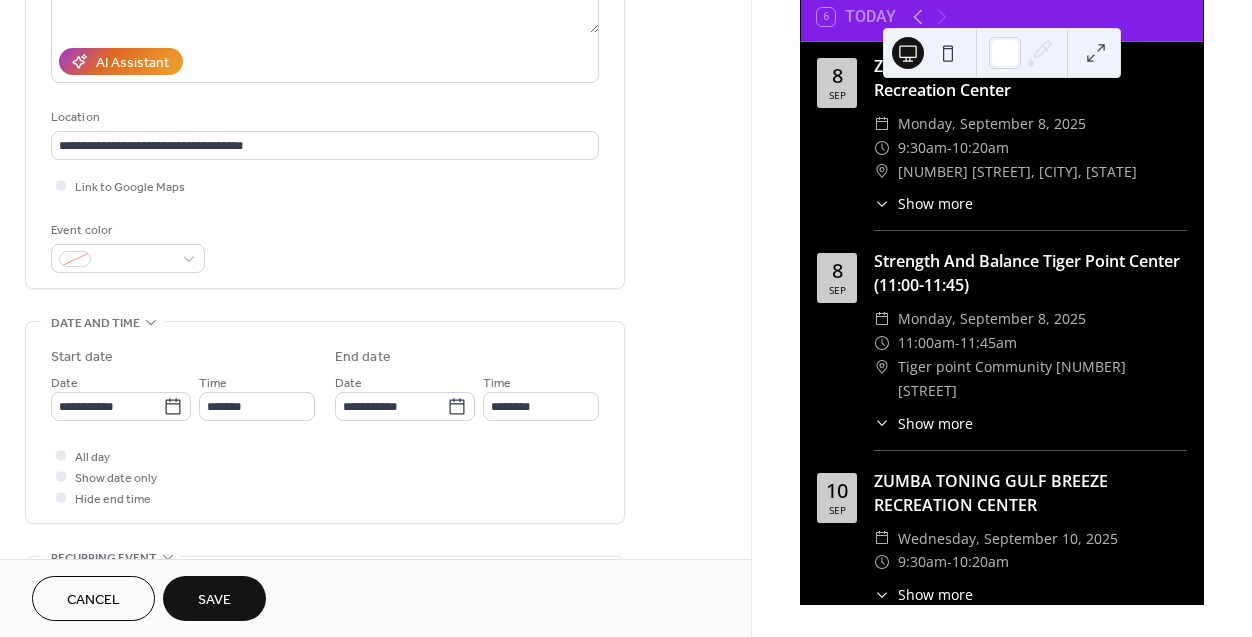 click on "**********" at bounding box center [375, 390] 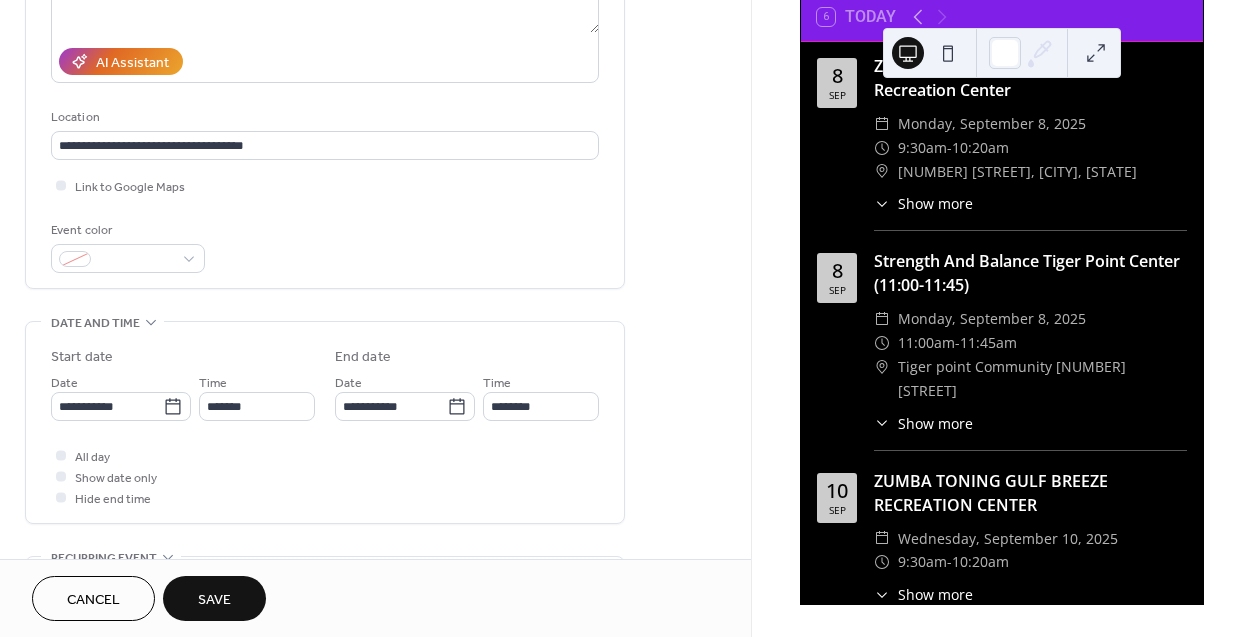 click on "Save" at bounding box center [214, 600] 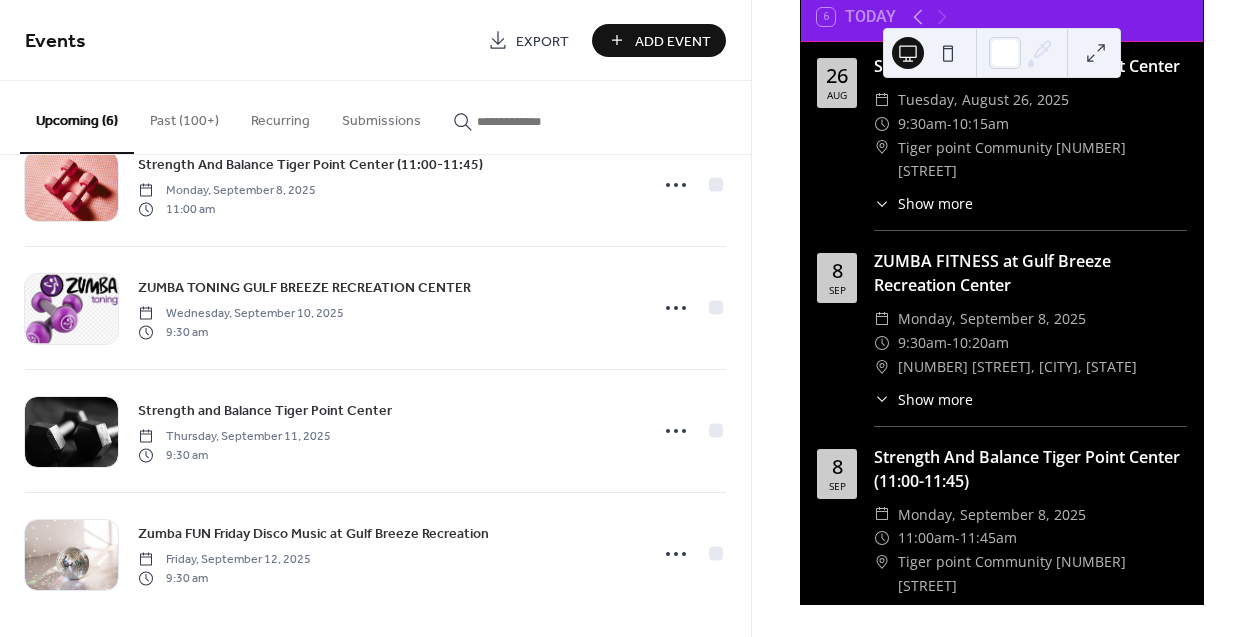 scroll, scrollTop: 310, scrollLeft: 0, axis: vertical 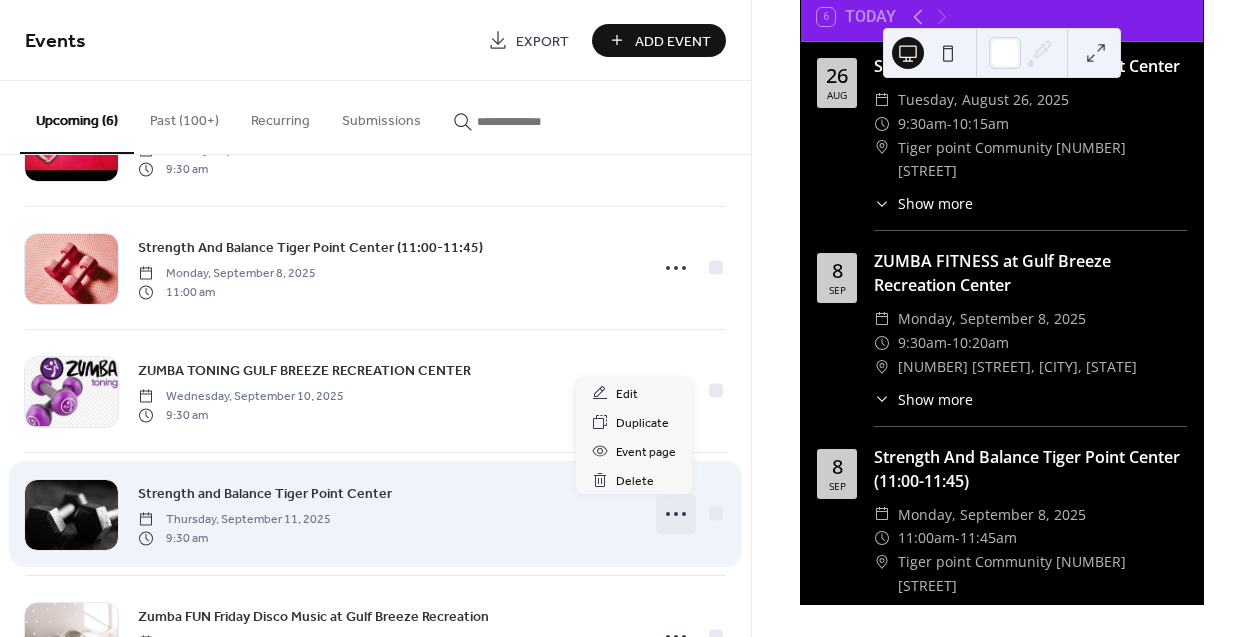 click 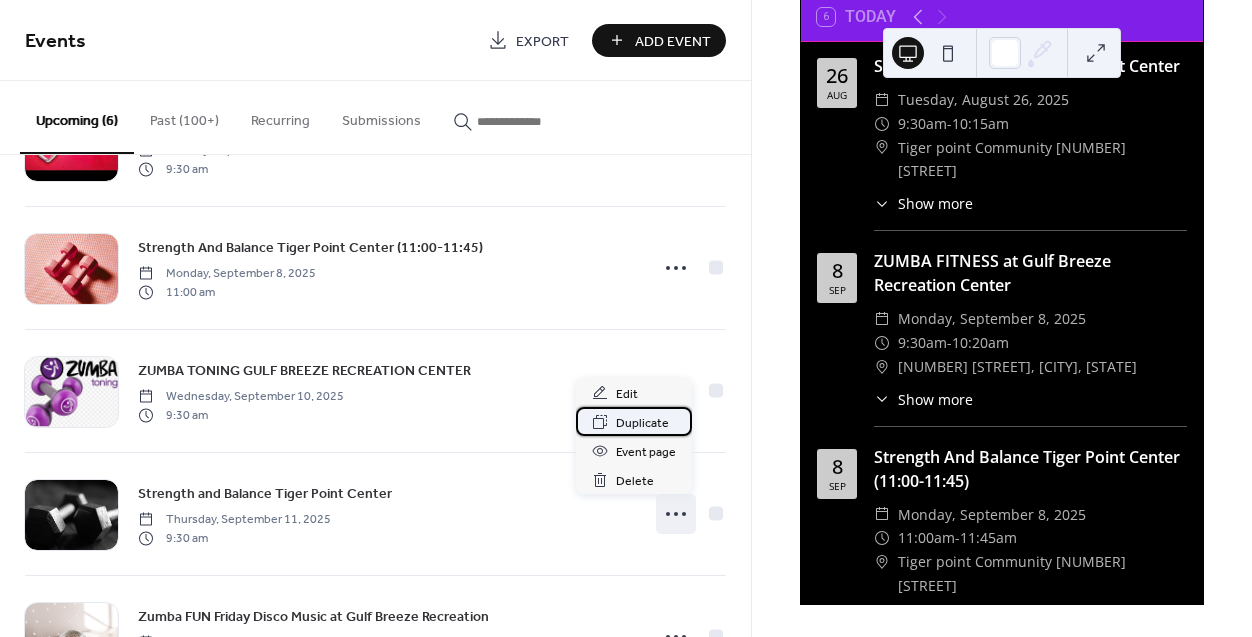 click on "Duplicate" at bounding box center (642, 423) 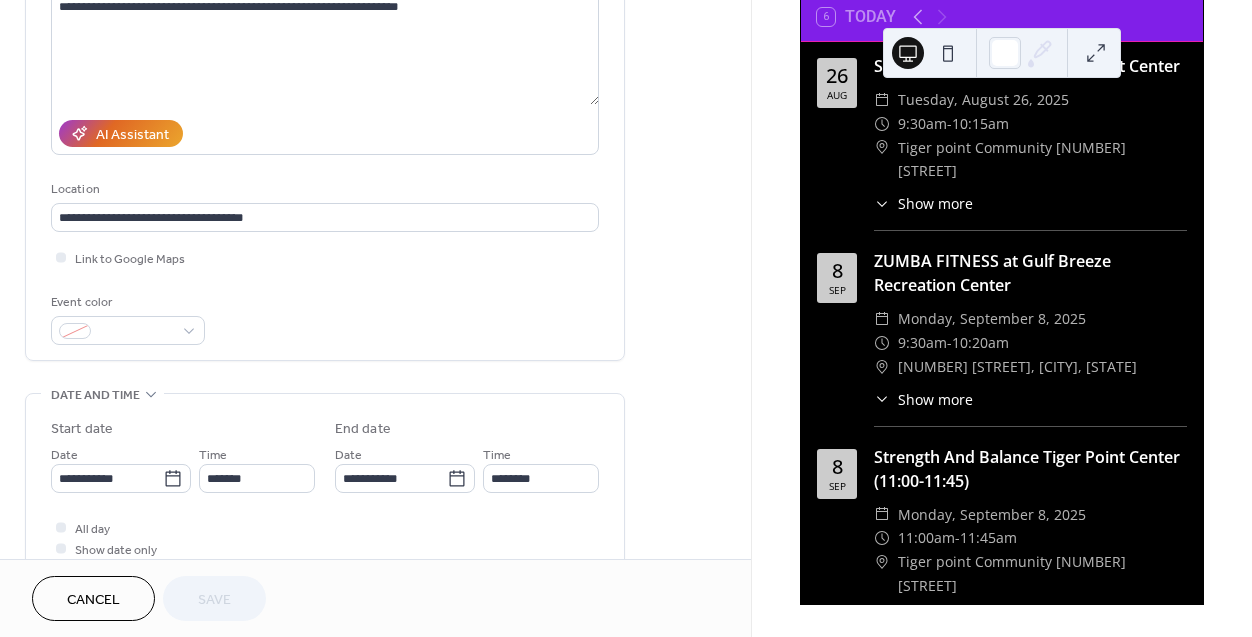 scroll, scrollTop: 308, scrollLeft: 0, axis: vertical 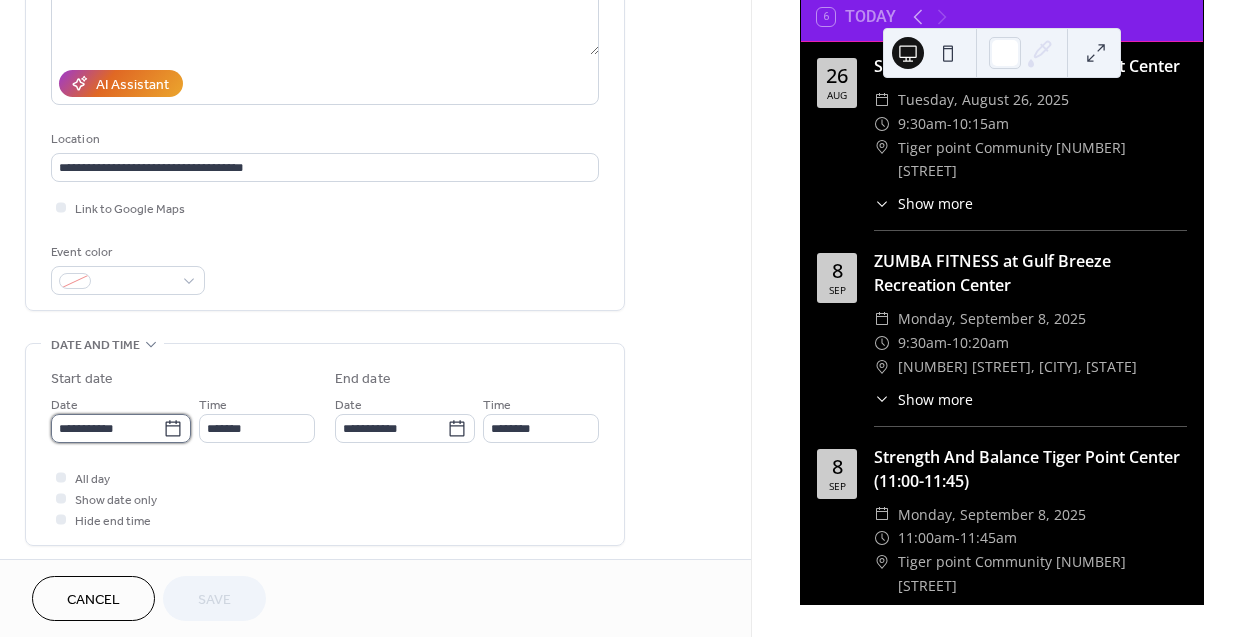 click on "**********" at bounding box center [107, 428] 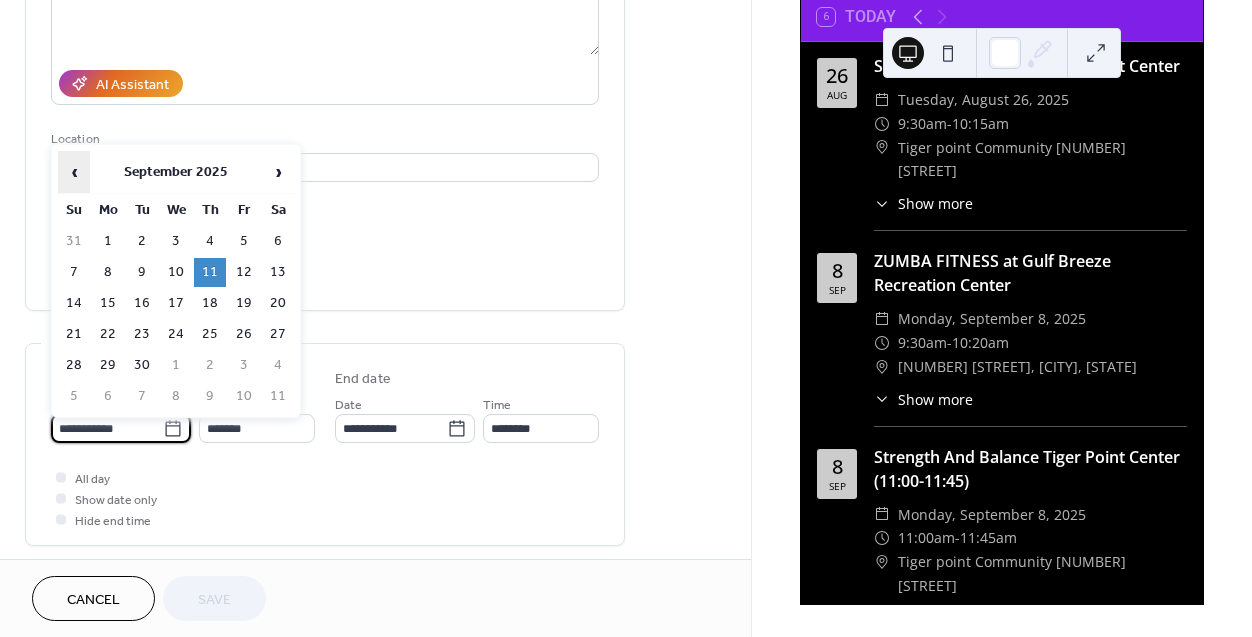 click on "‹" at bounding box center [74, 172] 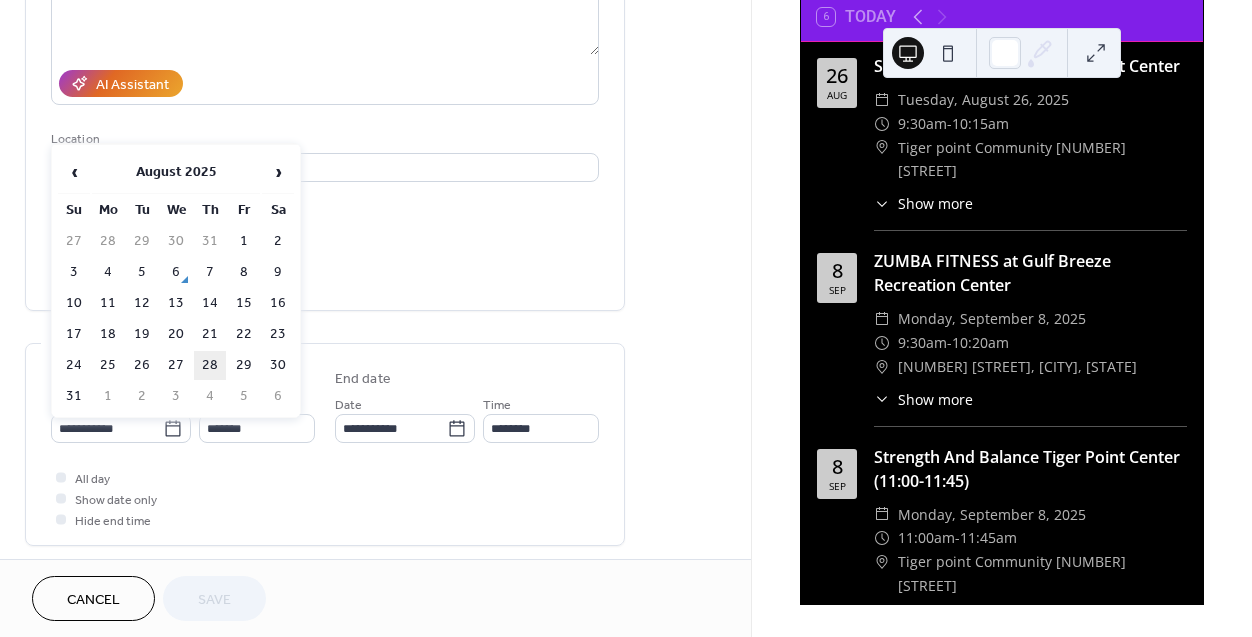 click on "28" at bounding box center [210, 365] 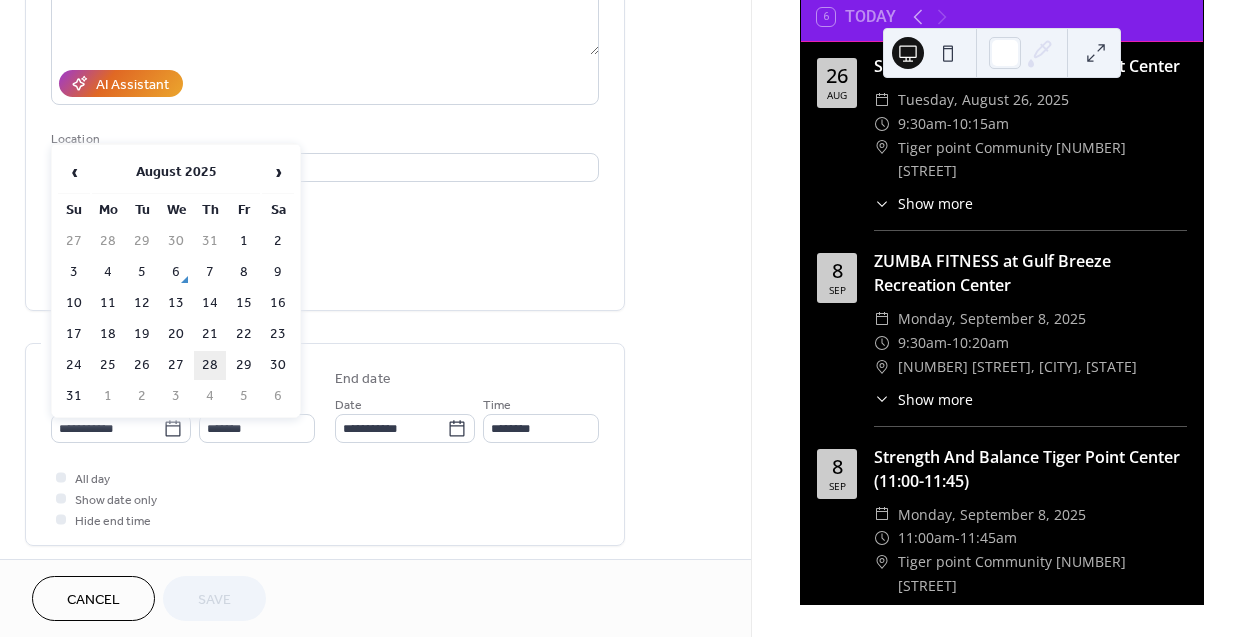 type on "**********" 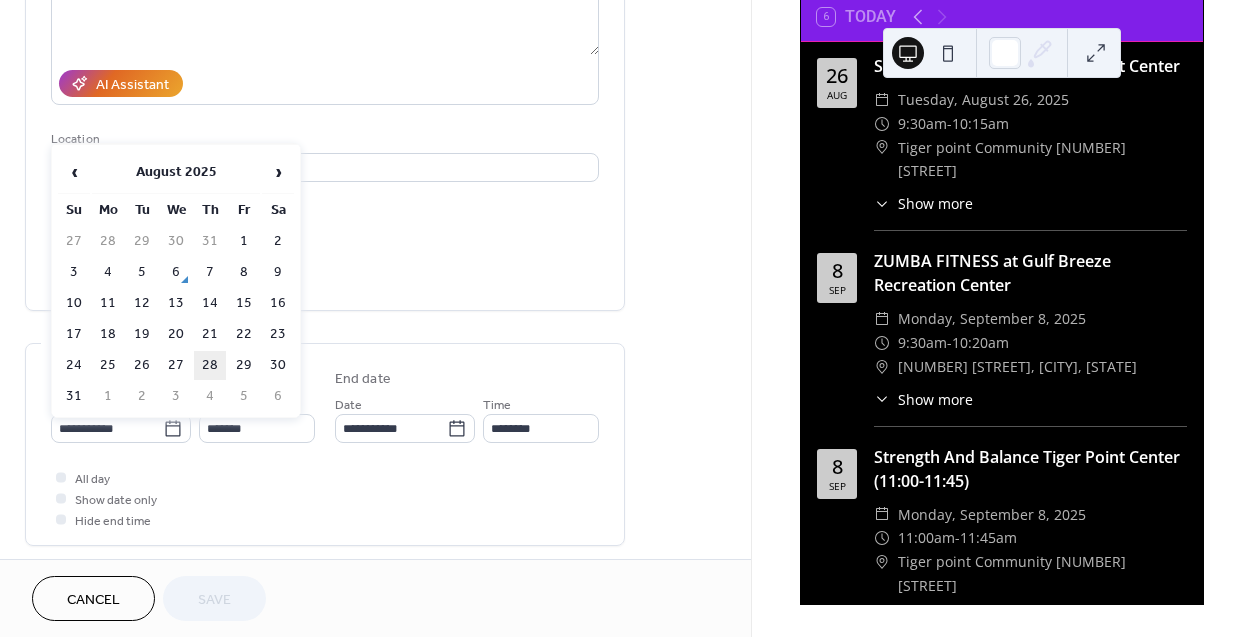 type on "**********" 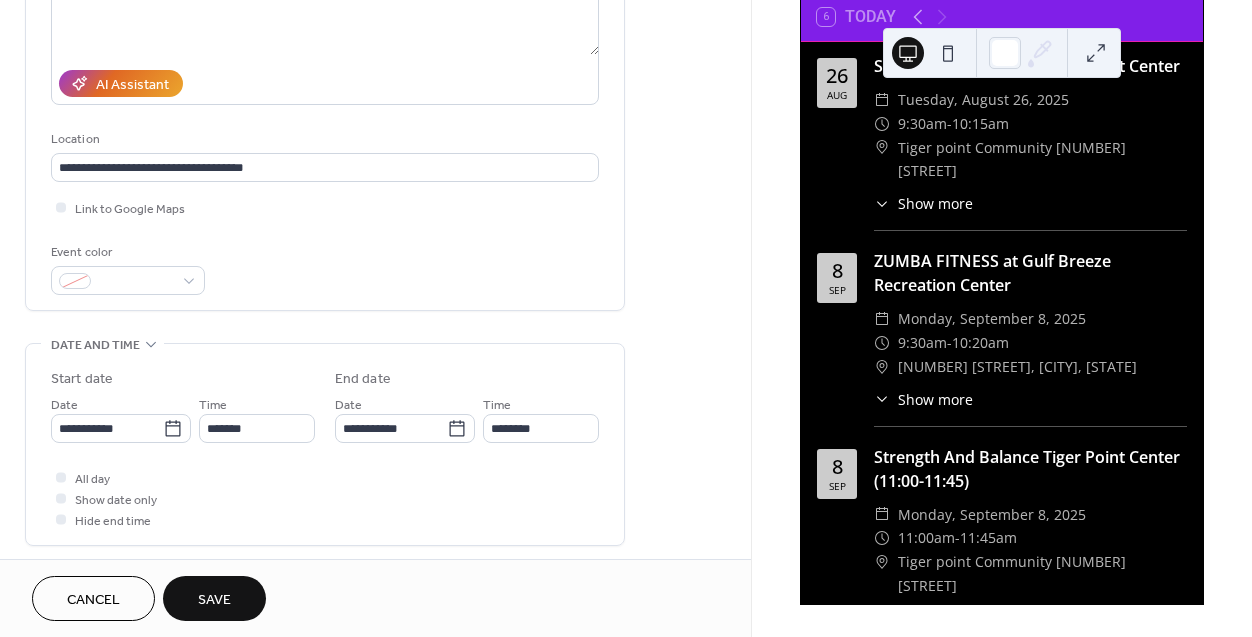 click on "Save" at bounding box center (214, 600) 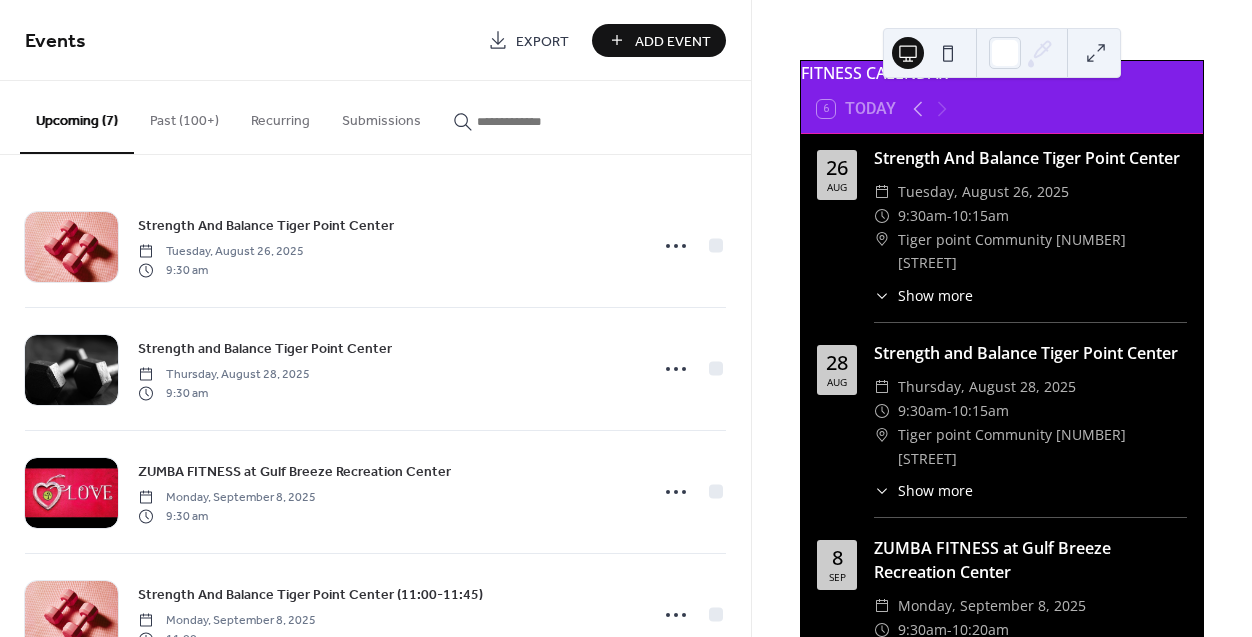 scroll, scrollTop: 0, scrollLeft: 0, axis: both 